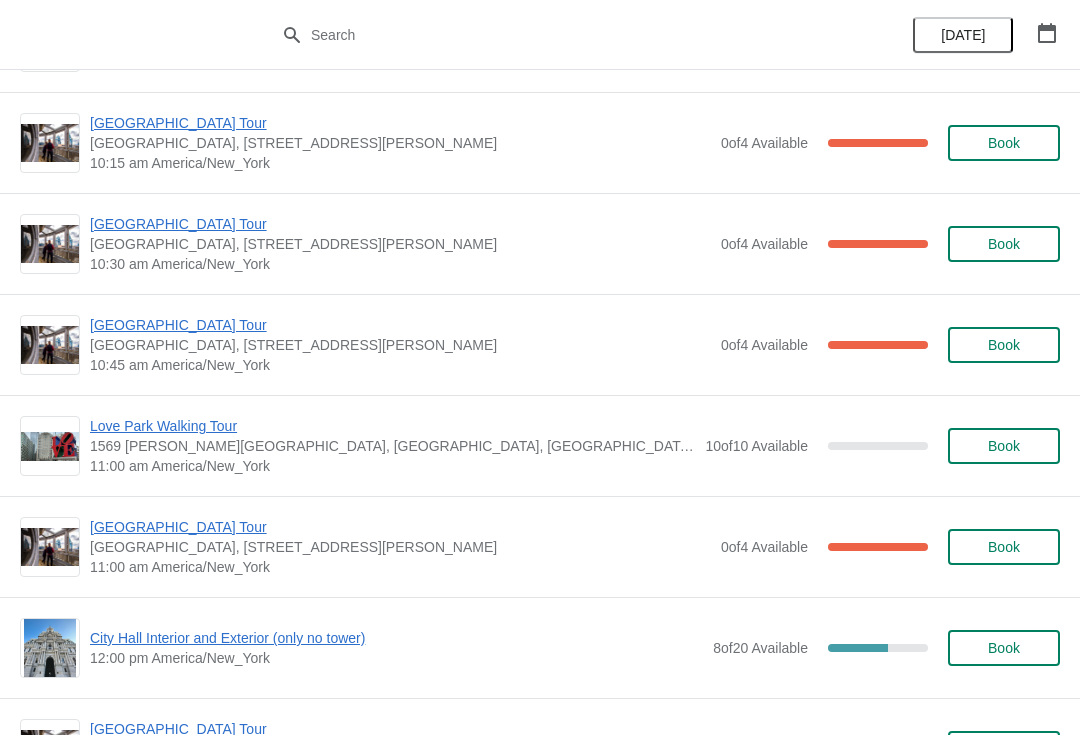 scroll, scrollTop: 2385, scrollLeft: 0, axis: vertical 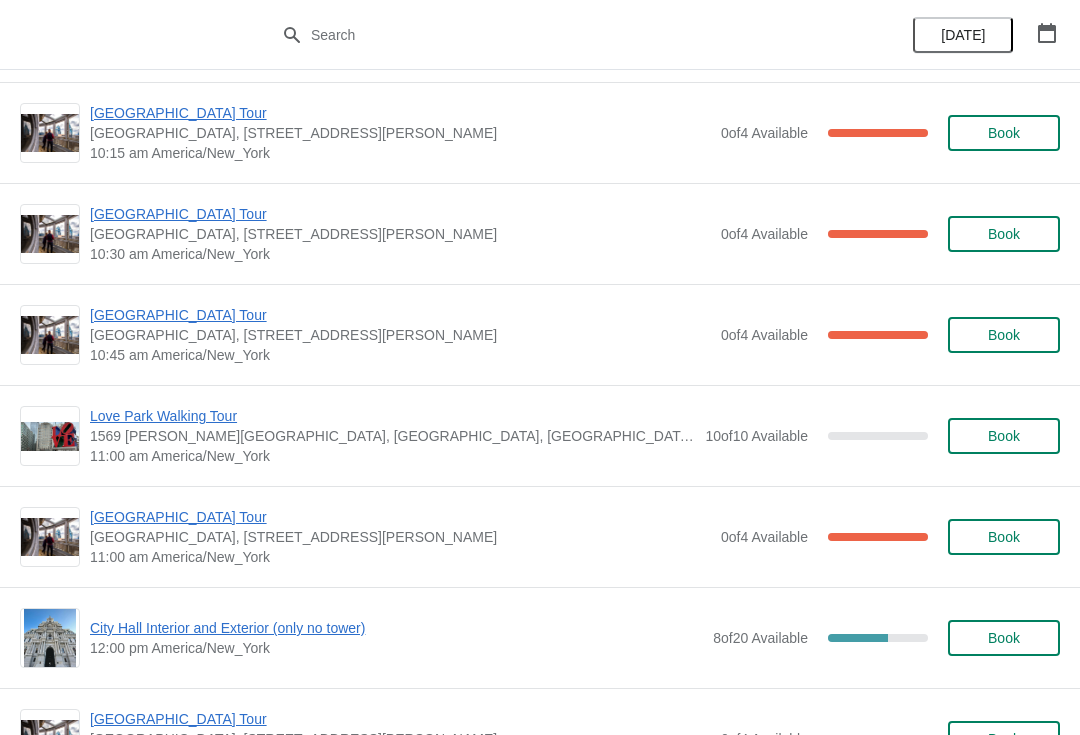 click on "[GEOGRAPHIC_DATA] Tour" at bounding box center (400, 517) 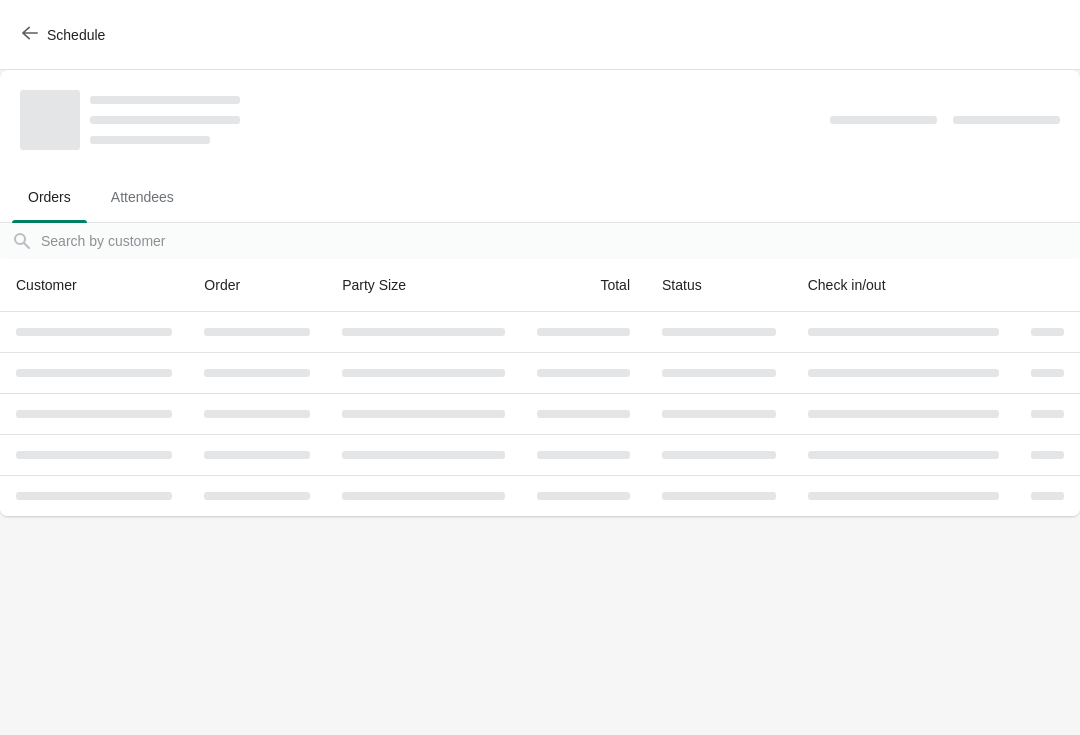 scroll, scrollTop: 0, scrollLeft: 0, axis: both 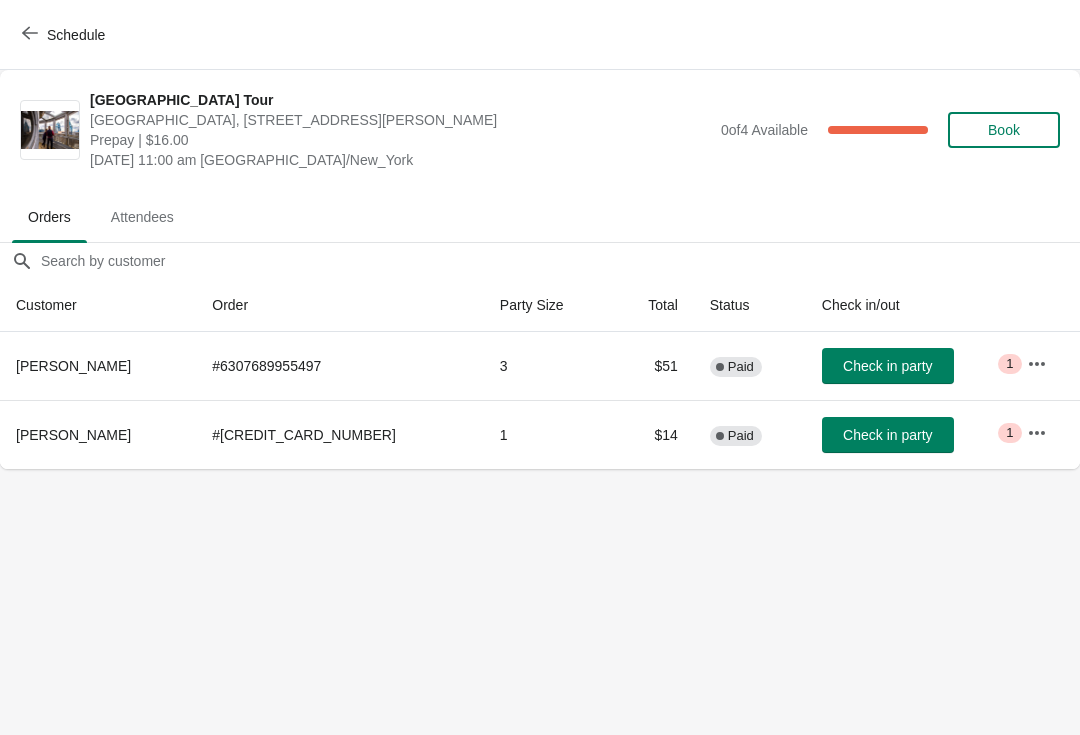 click 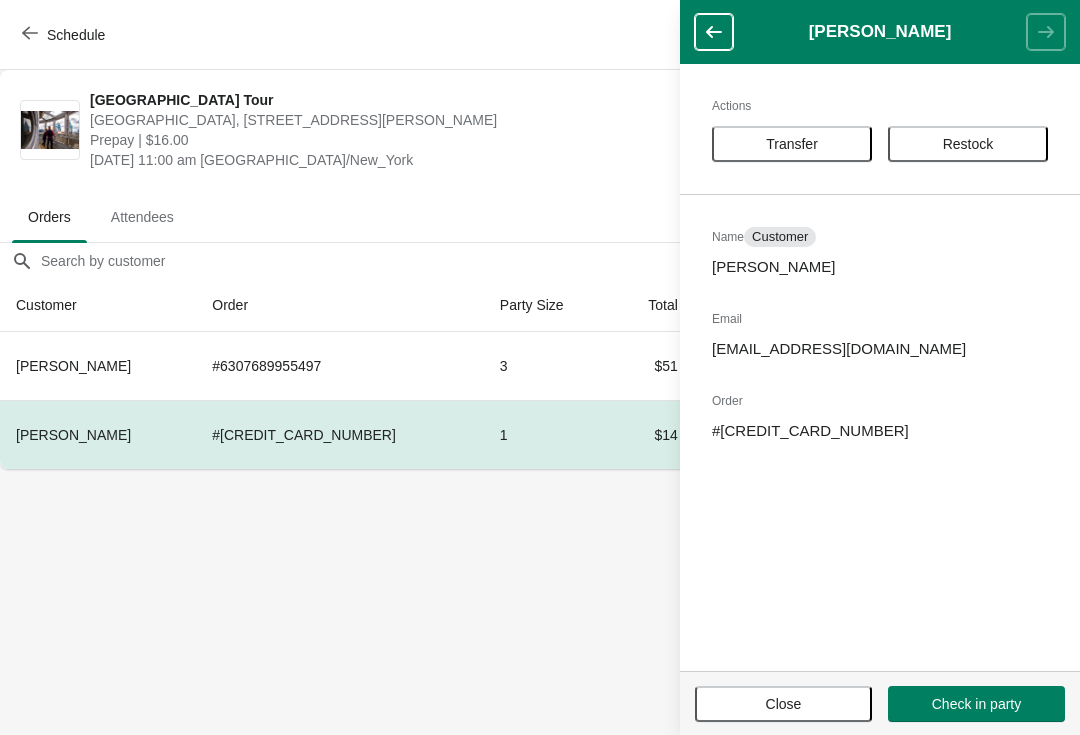 click on "Transfer" at bounding box center (792, 144) 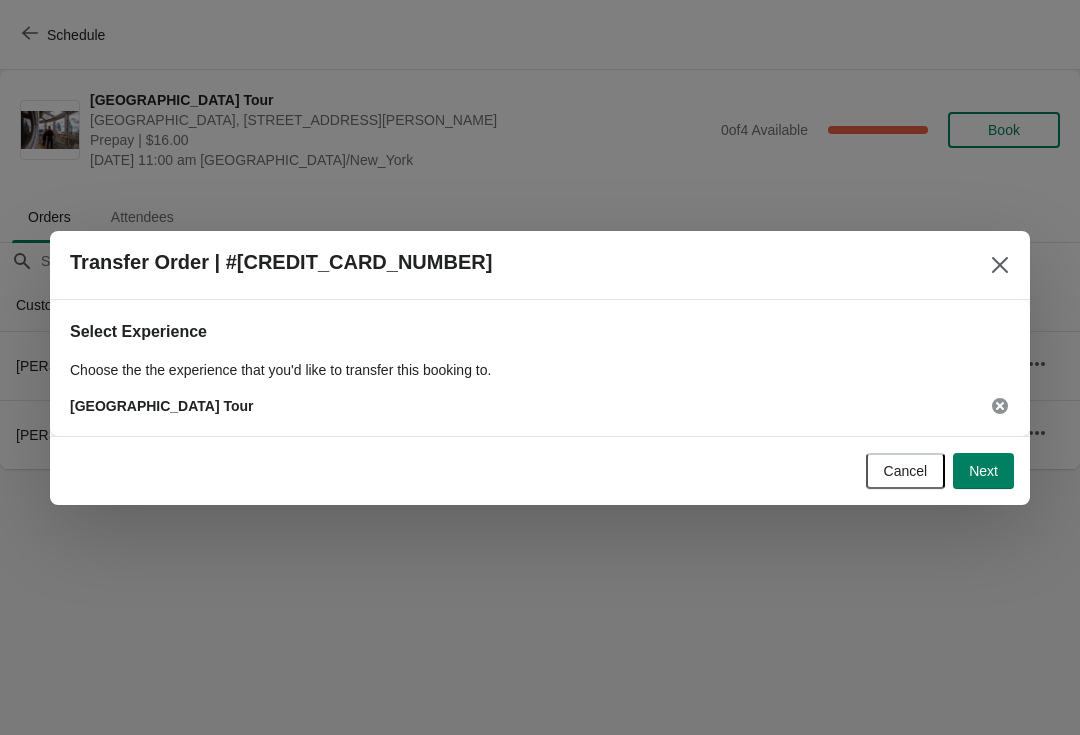 click on "Next" at bounding box center (983, 471) 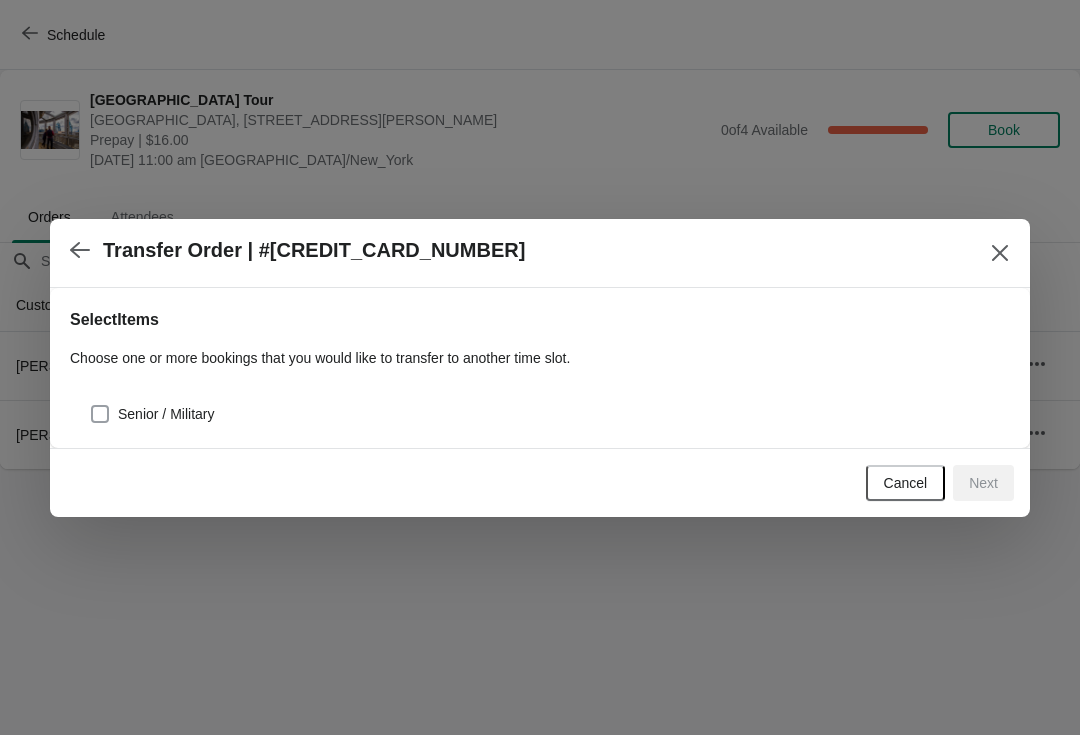 click at bounding box center (100, 414) 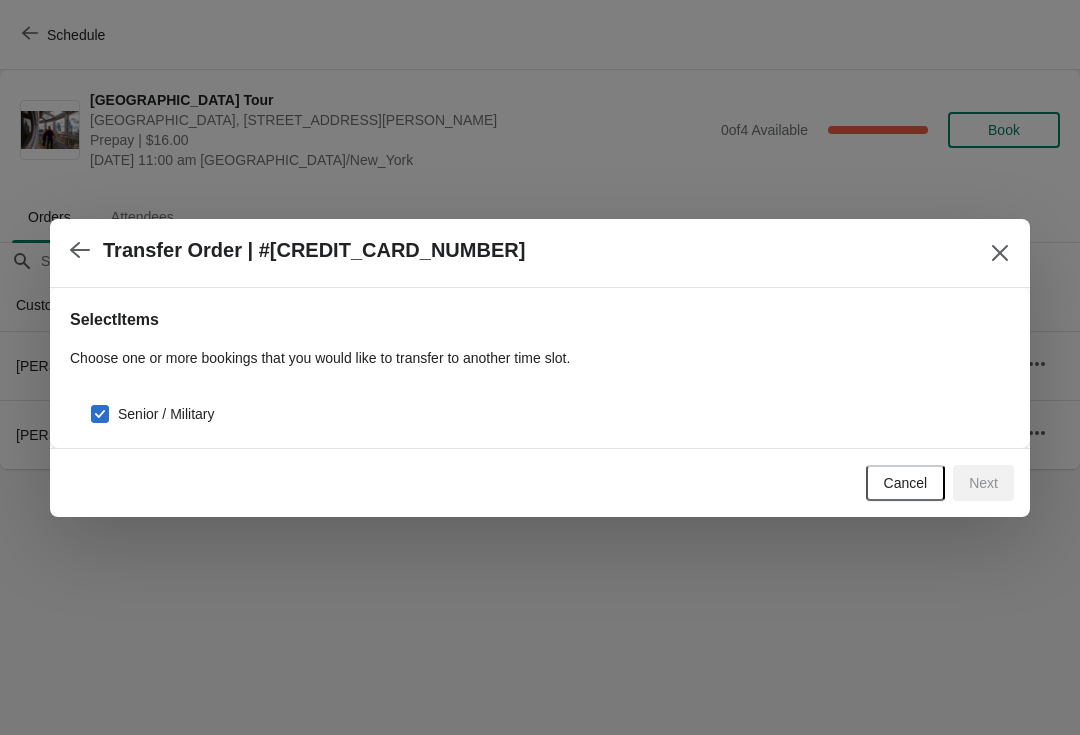 checkbox on "true" 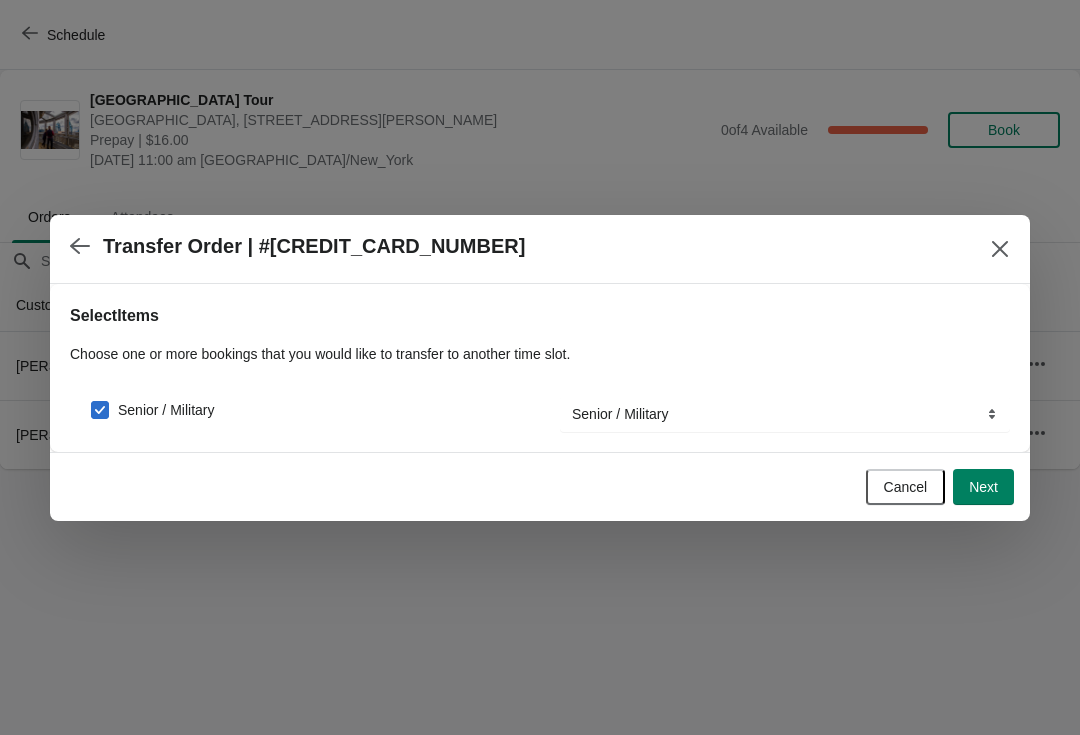 click on "Next" at bounding box center [983, 487] 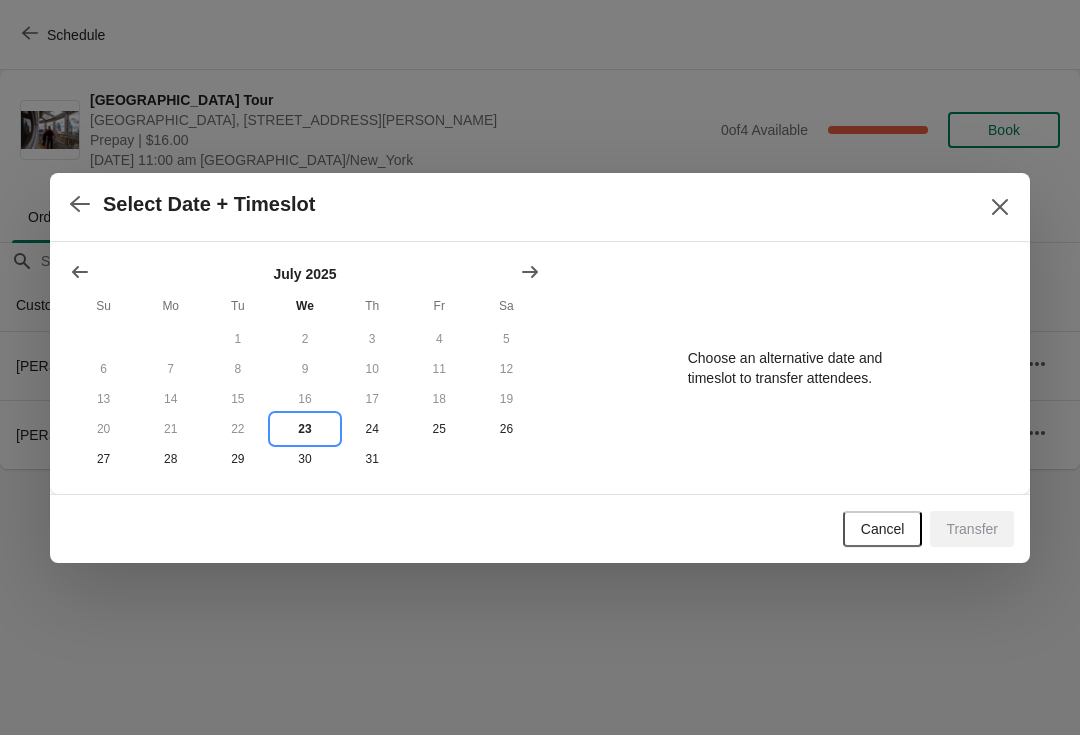 click on "23" at bounding box center (304, 429) 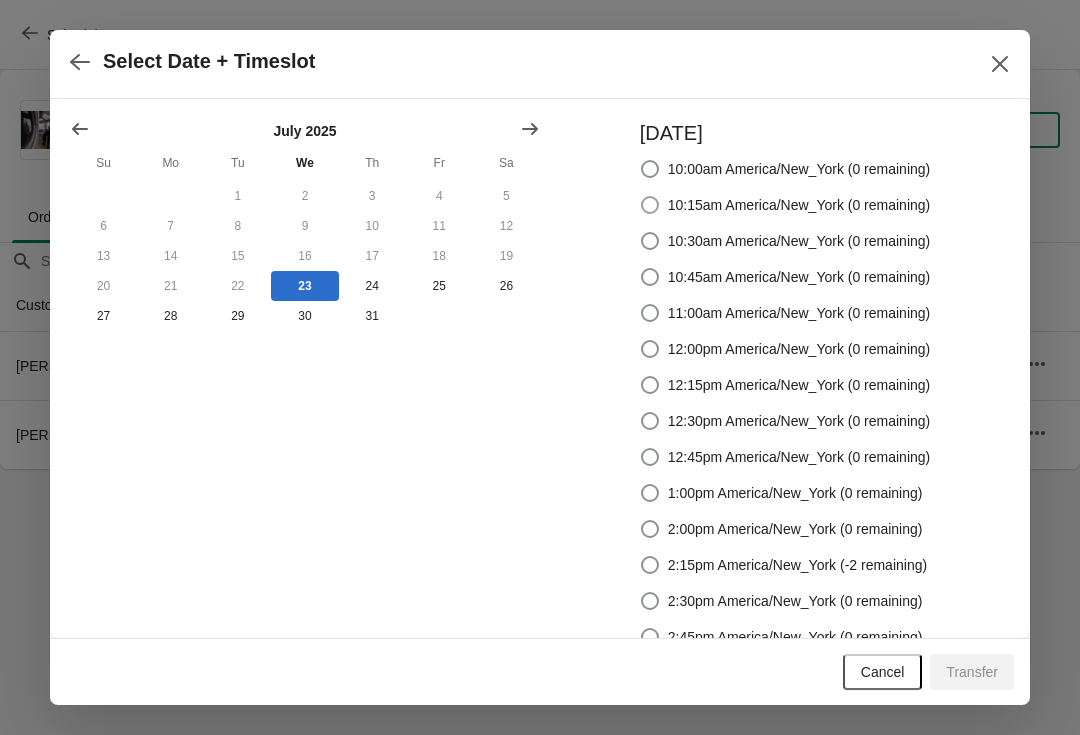 click at bounding box center [650, 205] 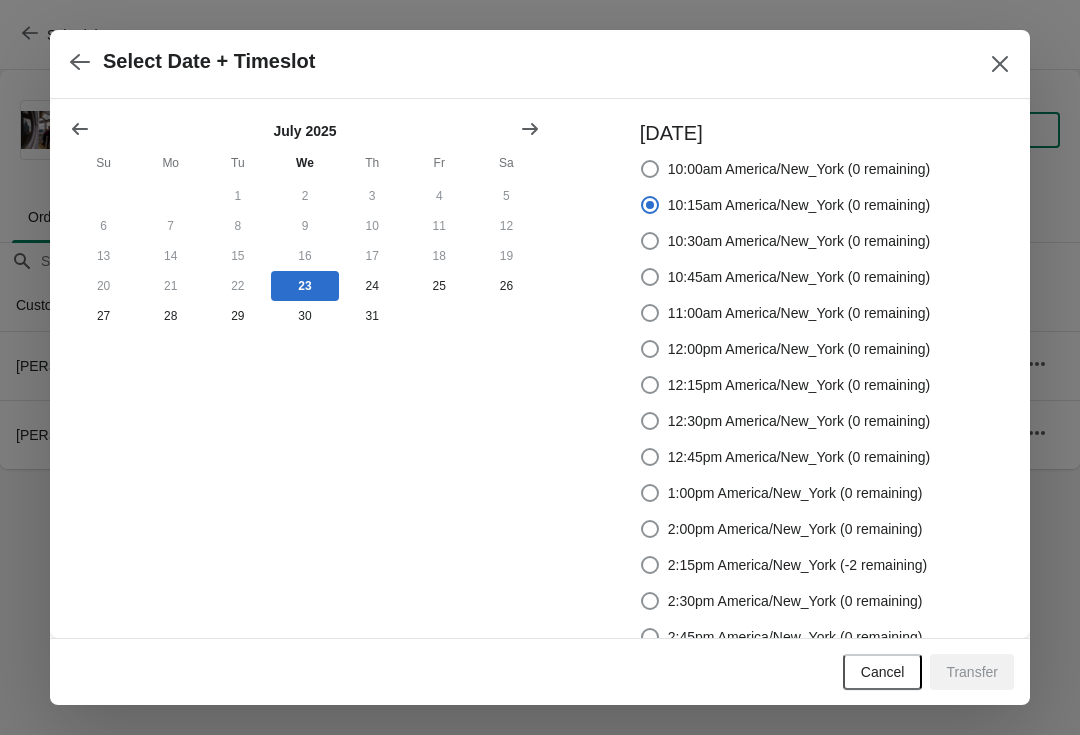 radio on "true" 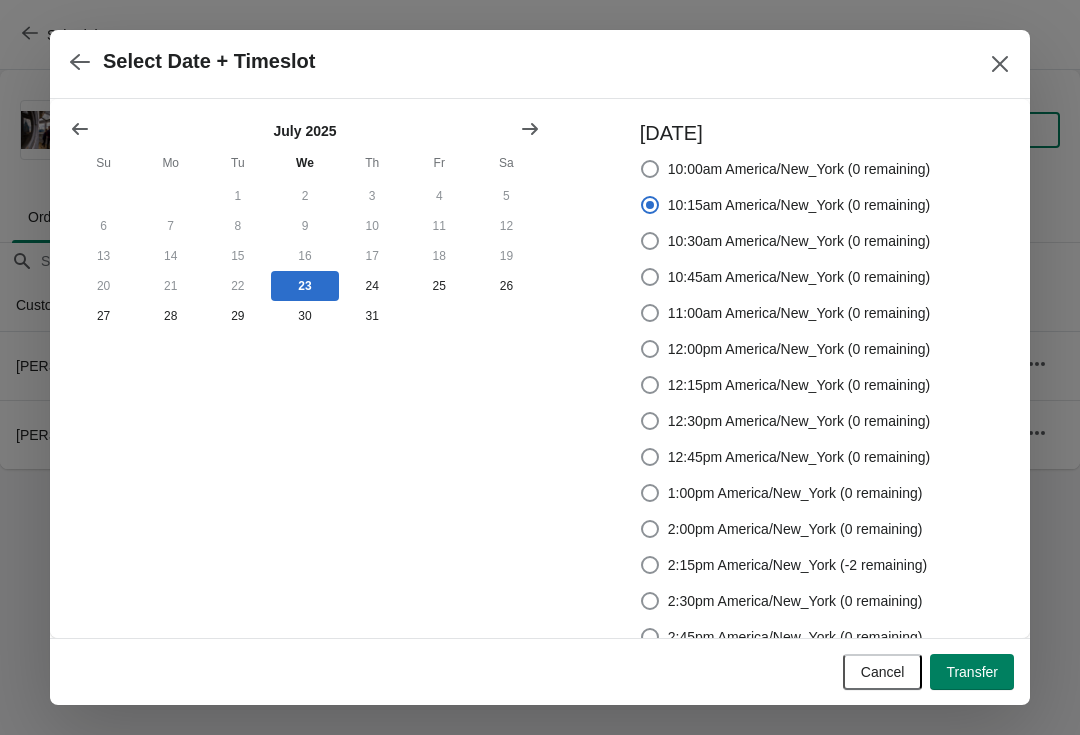 click on "Transfer" at bounding box center [972, 672] 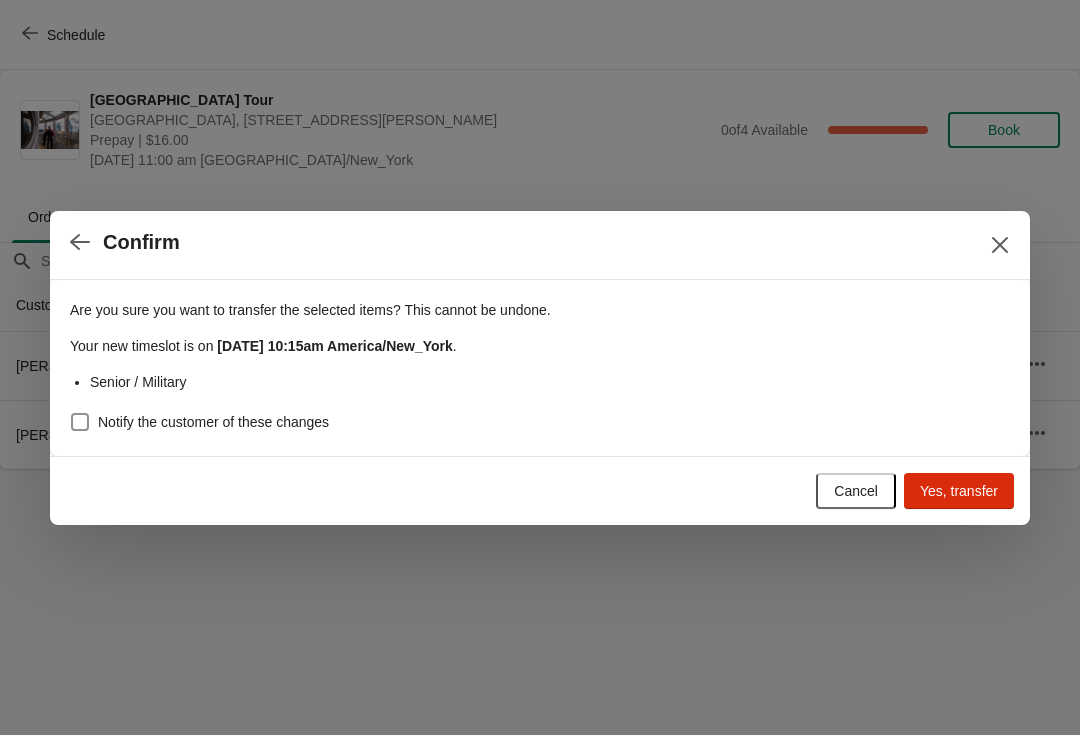 click on "Are you sure you want to transfer the selected   items ? This cannot be undone. Your new timeslot is on   Wednesday July 23, 2025 at 10:15am America/New_York . Senior / Military Notify the customer of these changes" at bounding box center (540, 368) 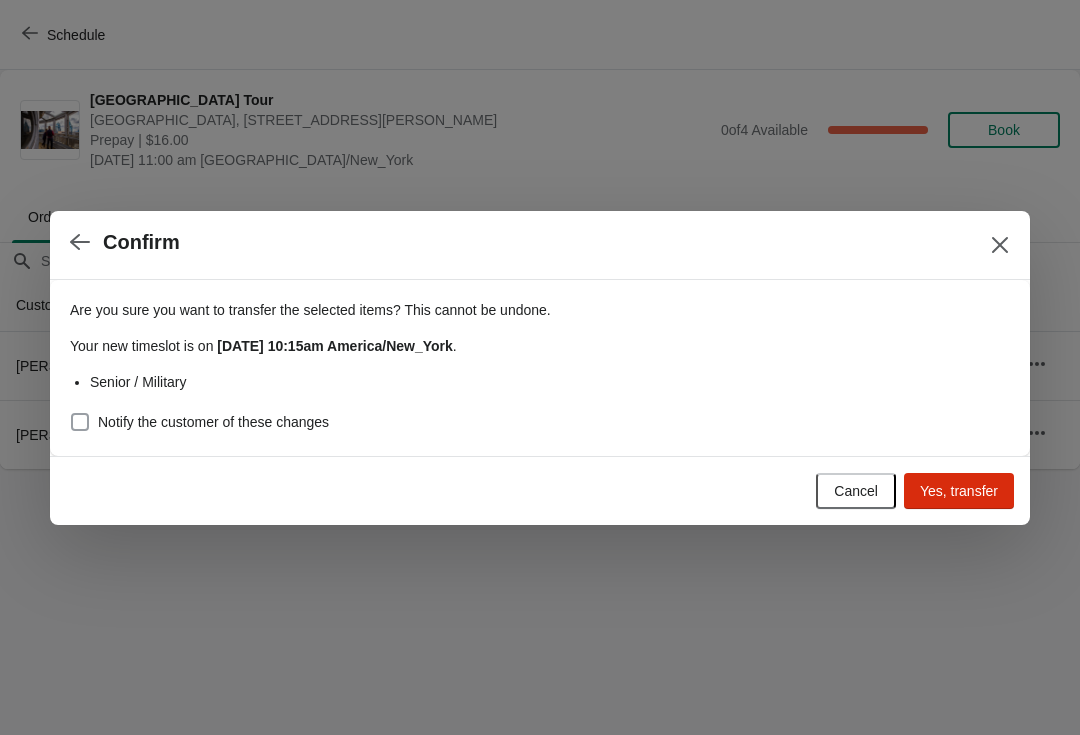 click at bounding box center [80, 422] 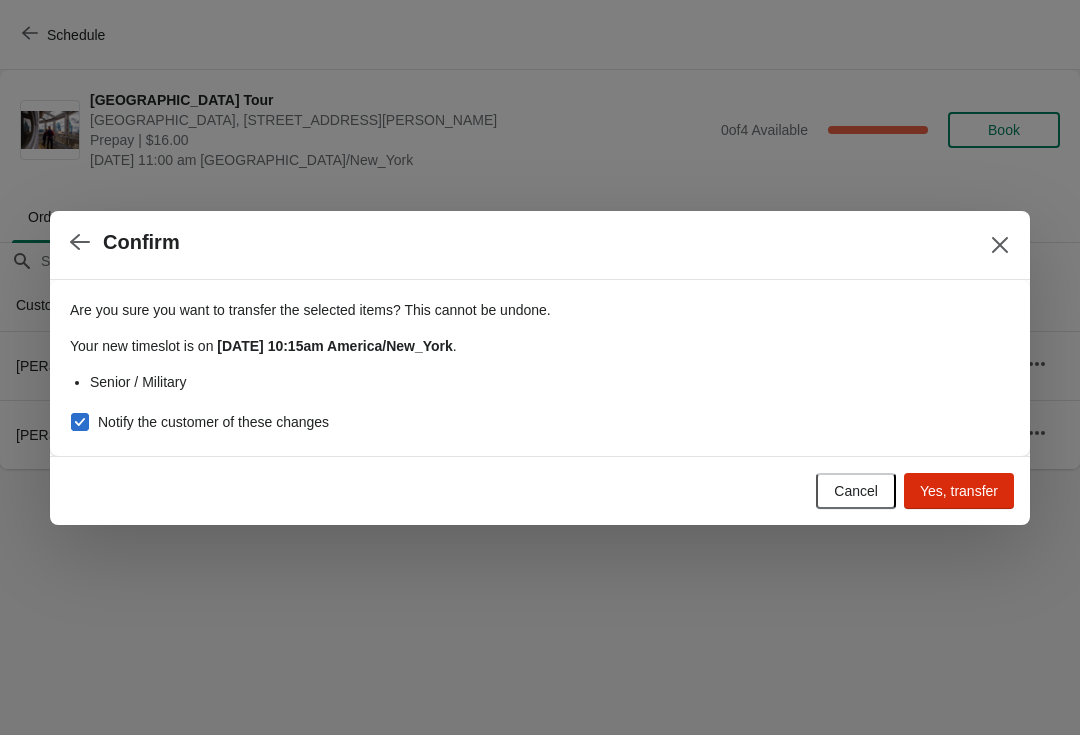 checkbox on "true" 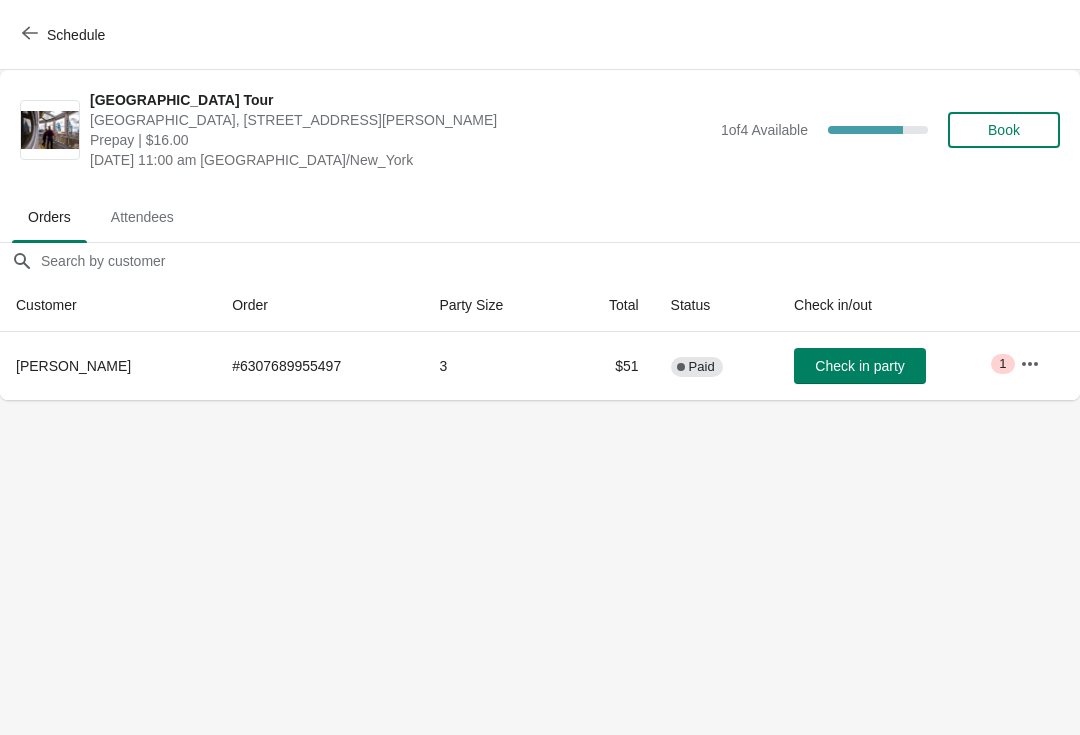 click on "Schedule" at bounding box center (65, 35) 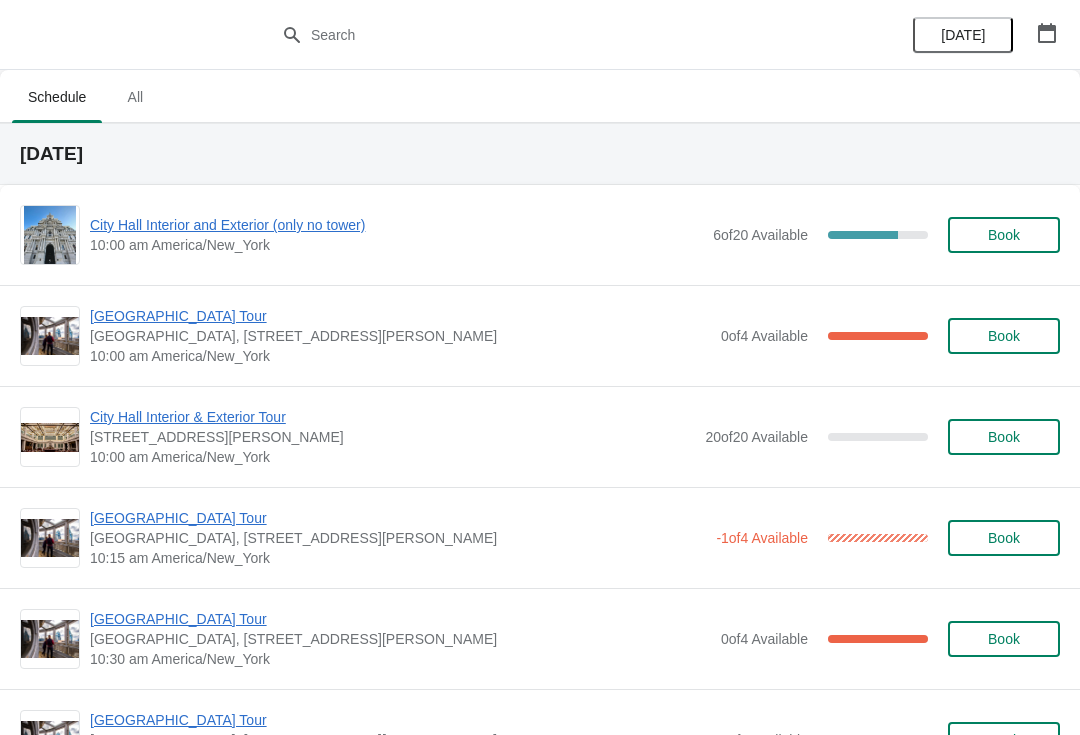 click on "[GEOGRAPHIC_DATA] Tour" at bounding box center (398, 518) 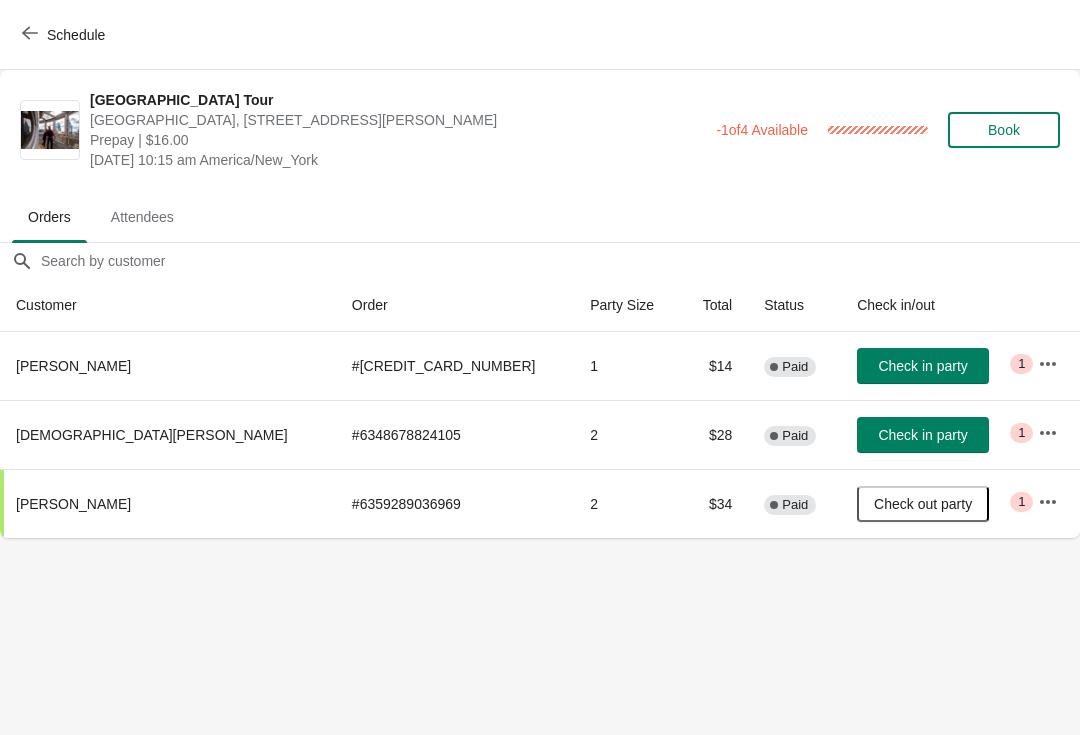 scroll, scrollTop: 0, scrollLeft: 0, axis: both 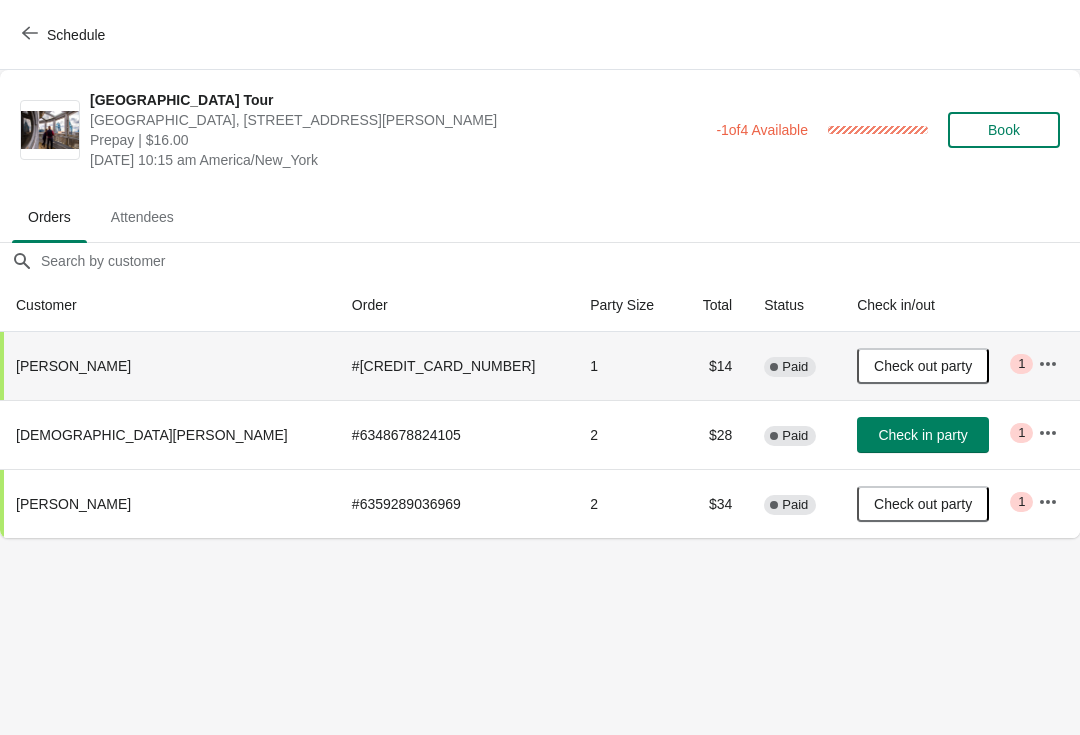 click on "Schedule" at bounding box center (65, 35) 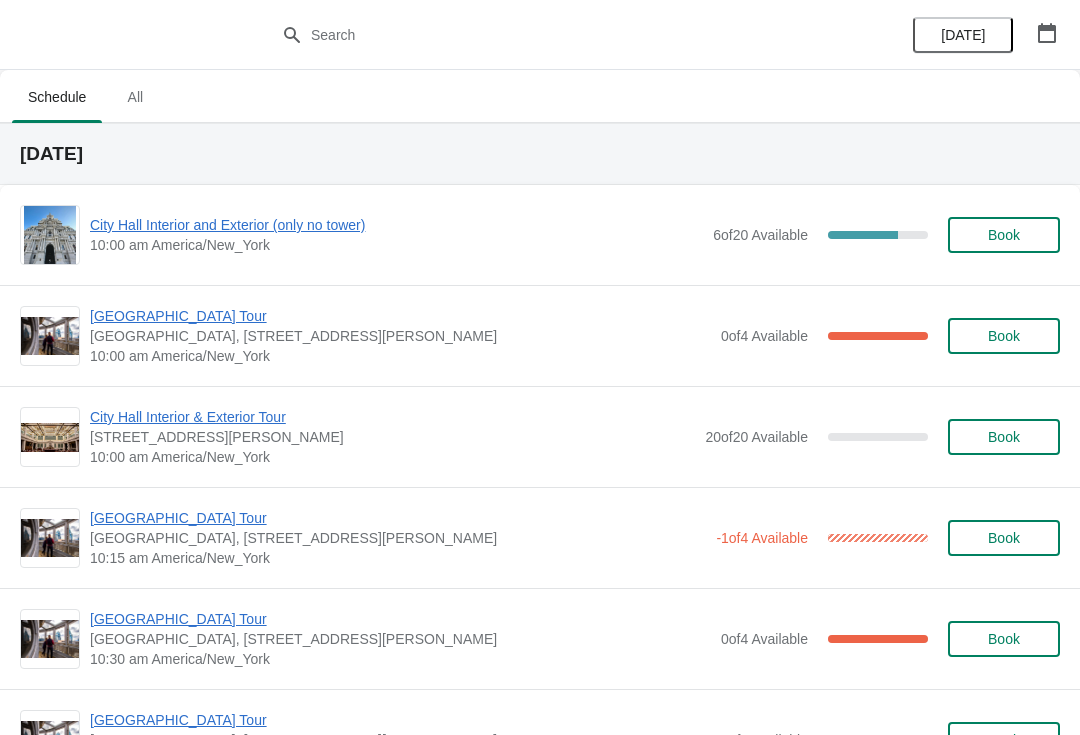 click on "[GEOGRAPHIC_DATA], [STREET_ADDRESS][PERSON_NAME]" at bounding box center [400, 639] 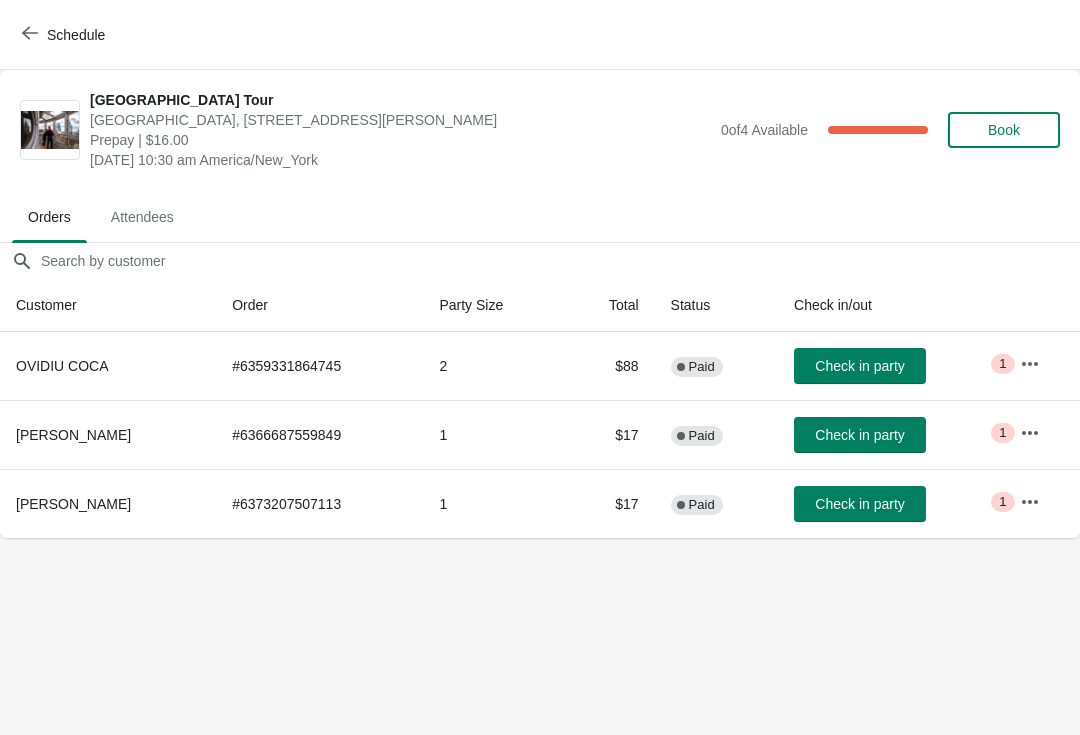 click on "Check in party" at bounding box center (859, 366) 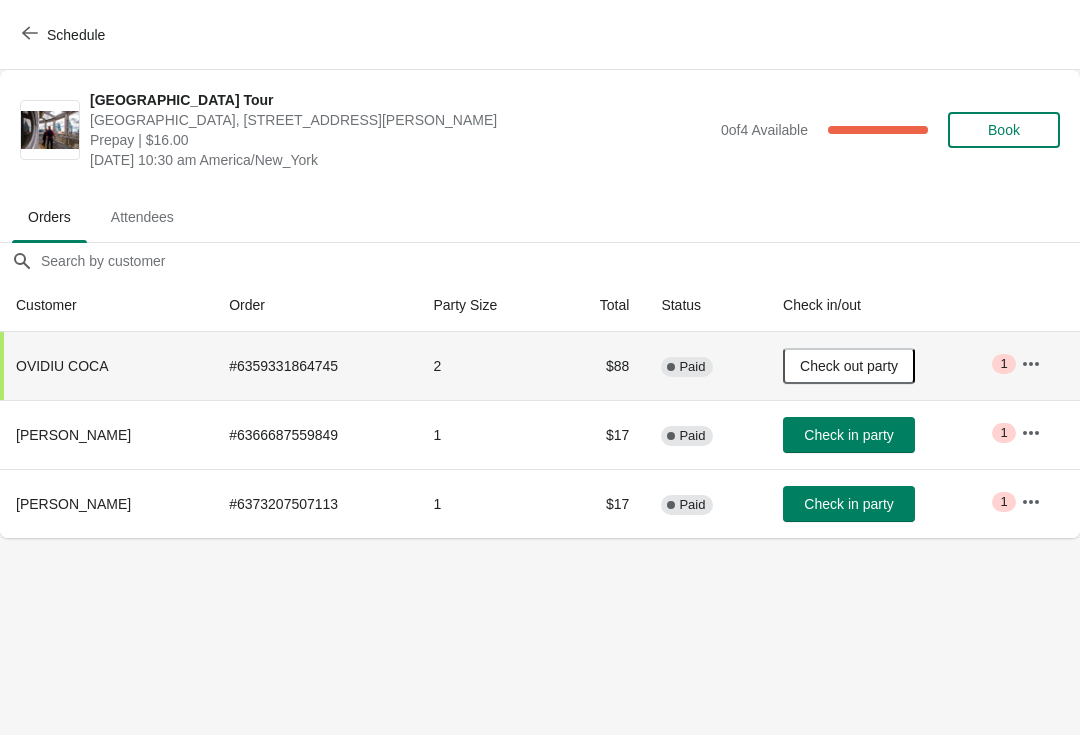 click at bounding box center [30, 34] 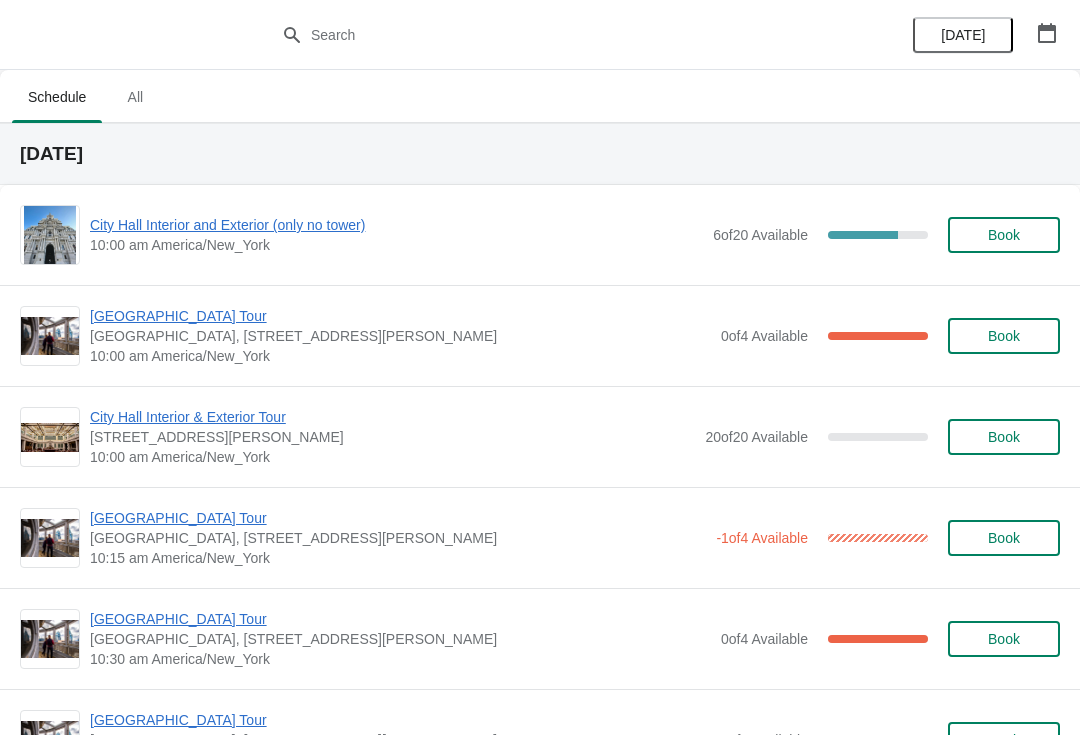 click 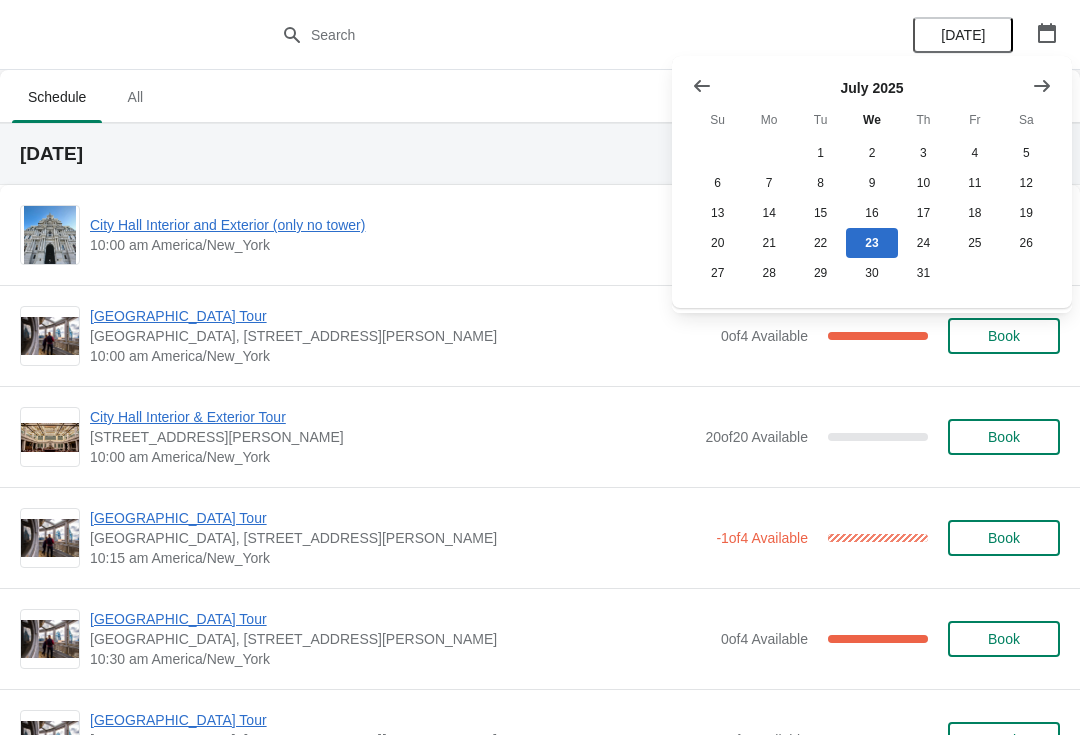 click at bounding box center (1042, 86) 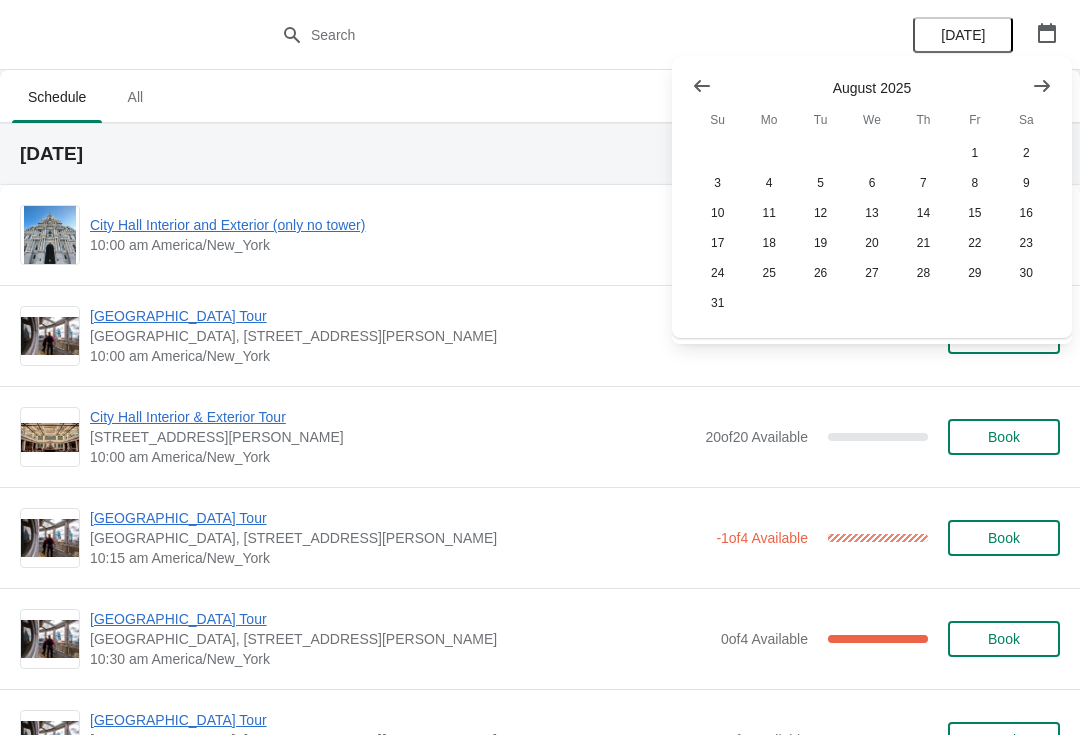 click at bounding box center (1042, 86) 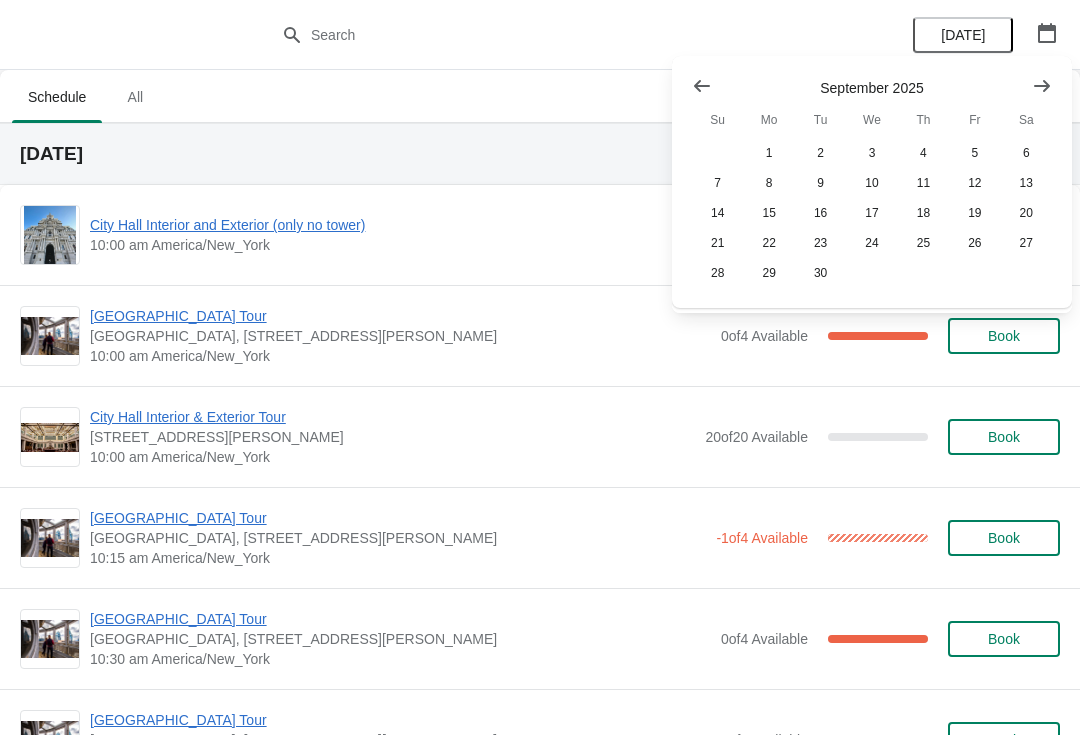 click 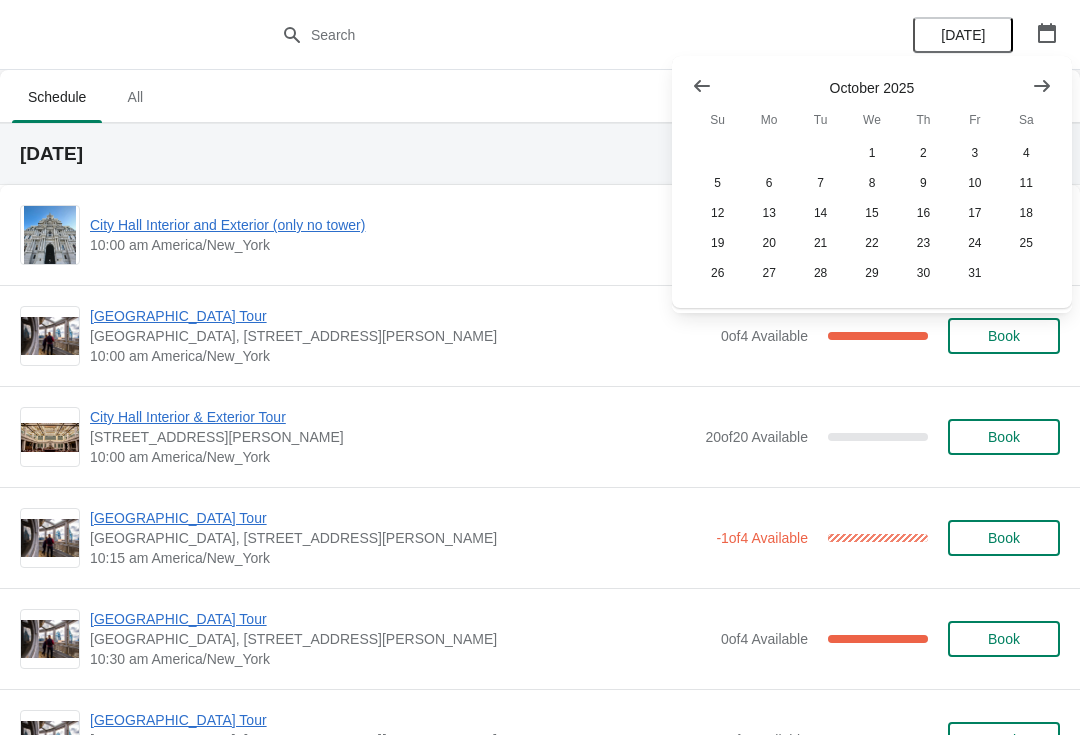 click at bounding box center [1042, 86] 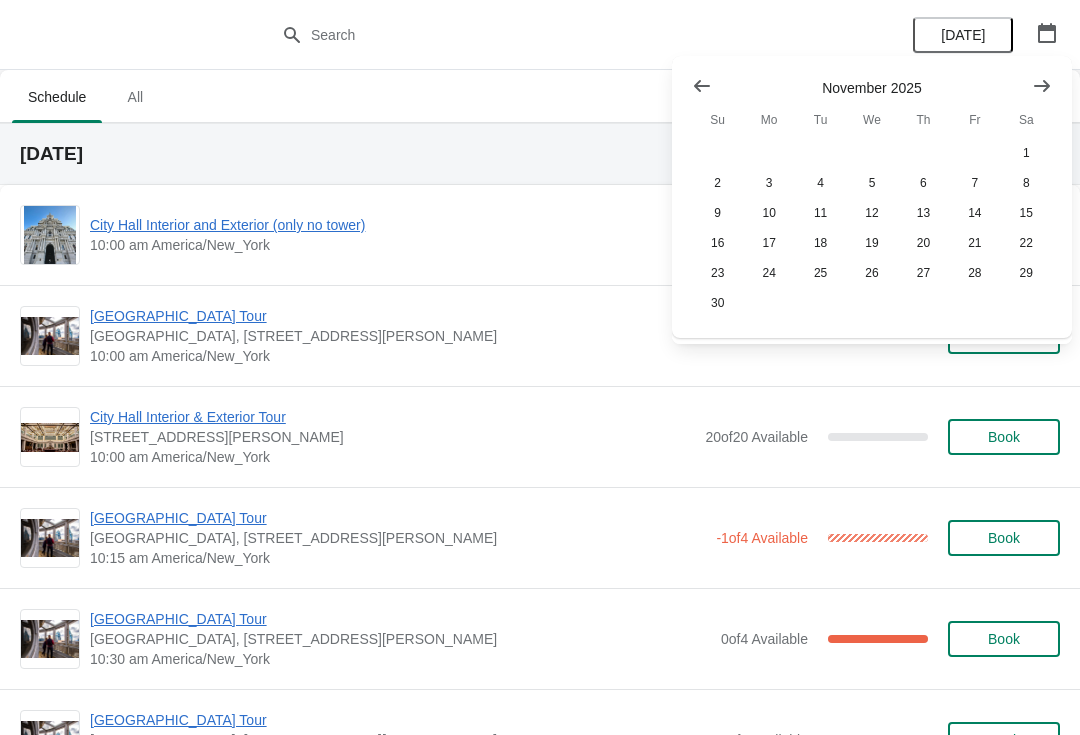 click at bounding box center (1042, 86) 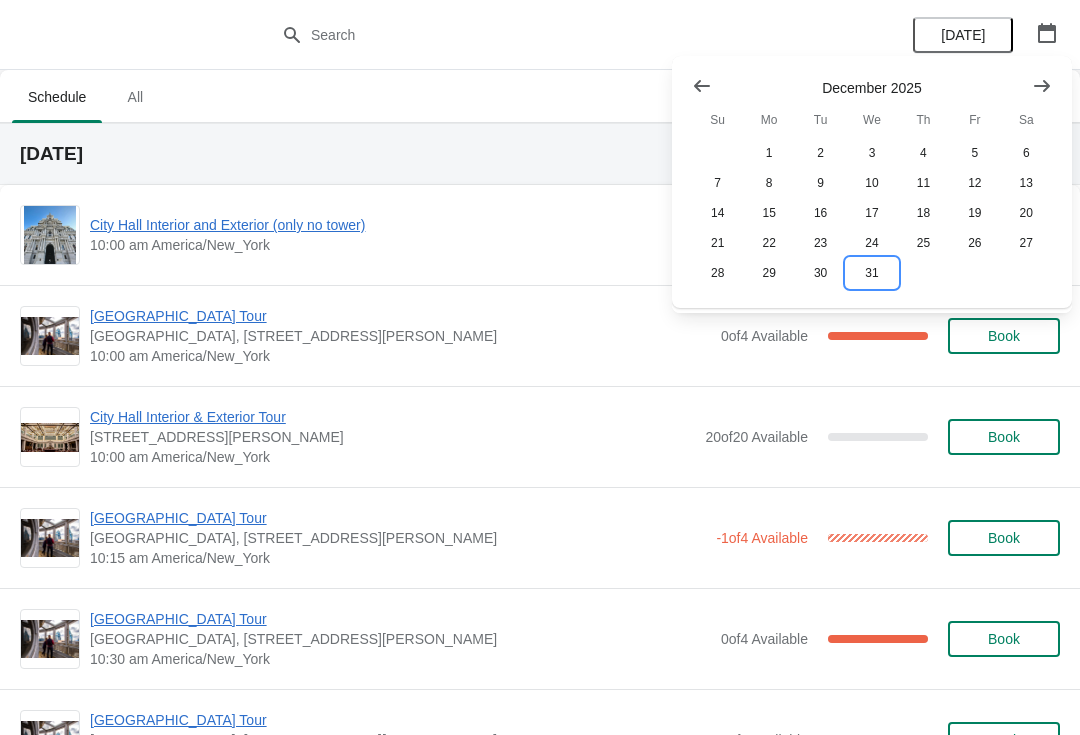 click on "31" at bounding box center [871, 273] 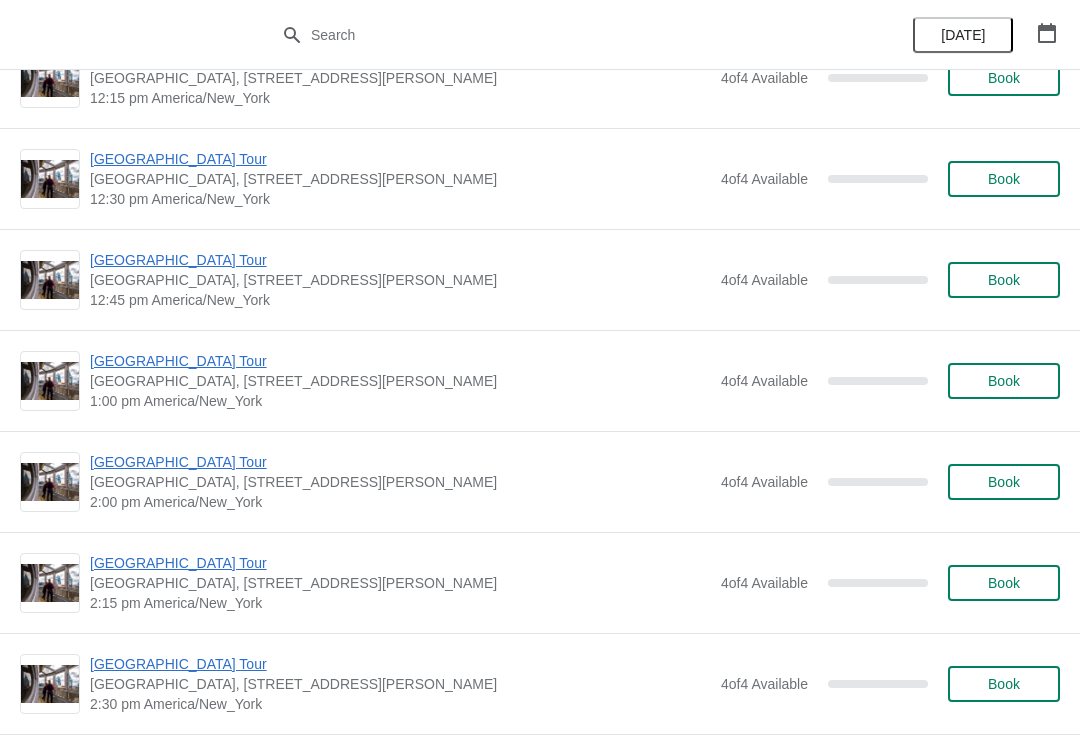 scroll, scrollTop: 966, scrollLeft: 0, axis: vertical 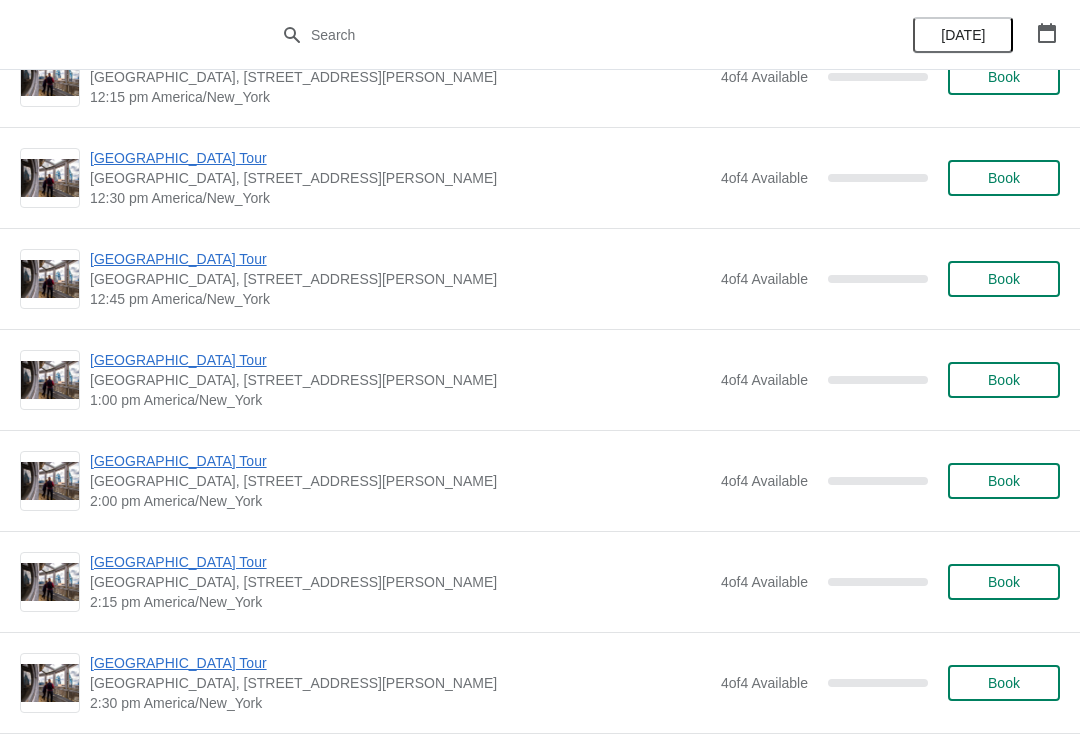 click on "Book" at bounding box center [1004, 481] 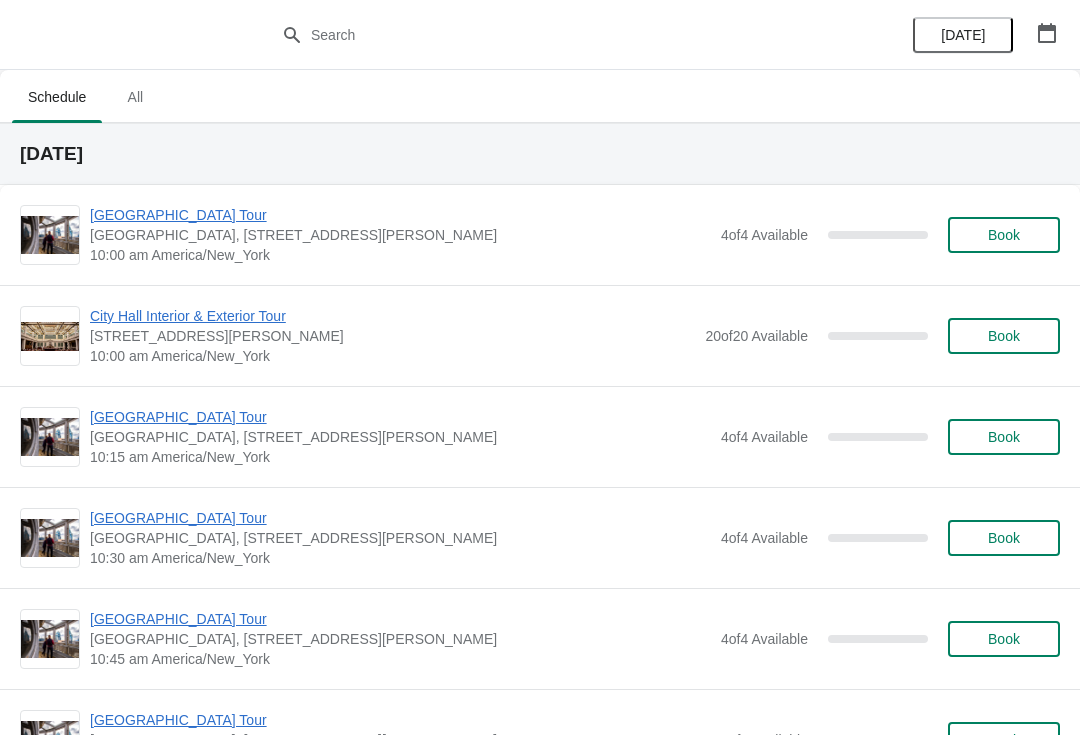 scroll, scrollTop: 966, scrollLeft: 0, axis: vertical 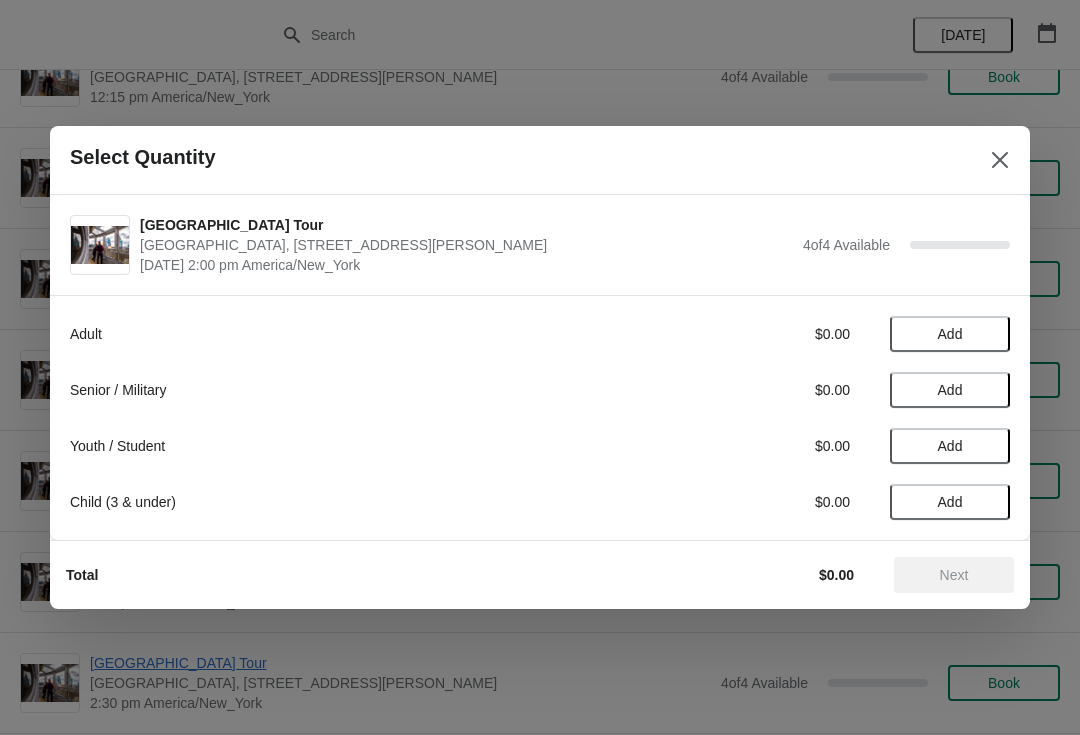 click on "Add" at bounding box center (950, 334) 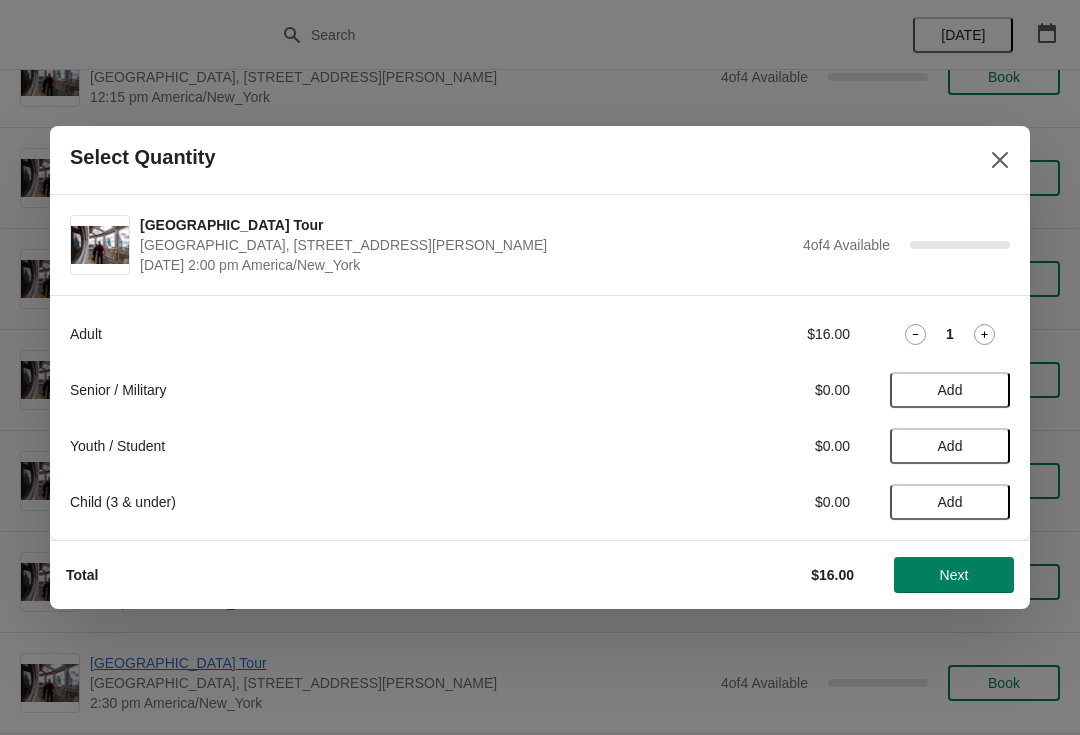 click 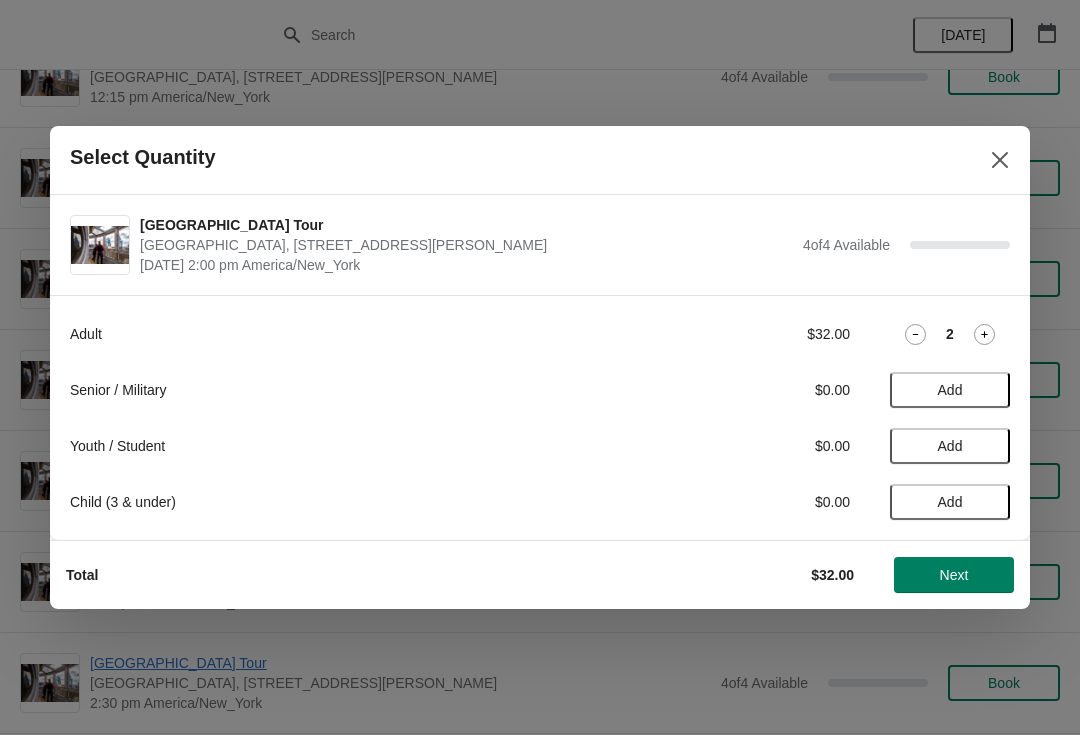click on "Adult $32.00 2" at bounding box center [540, 334] 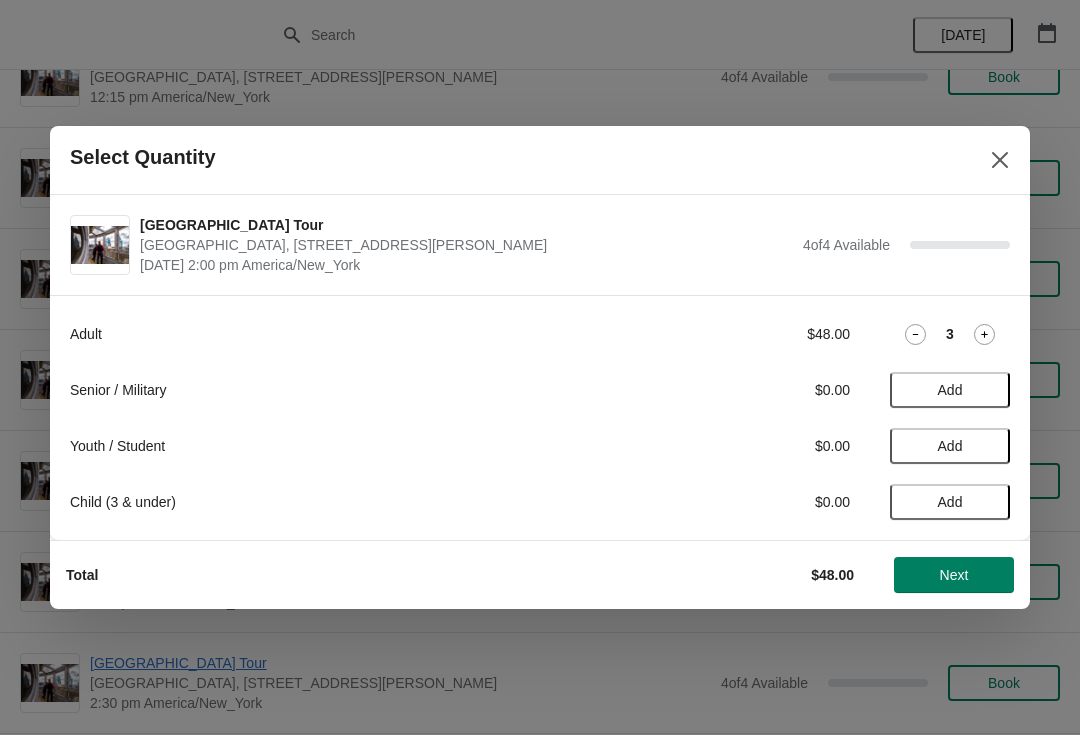 click on "Next" at bounding box center (954, 575) 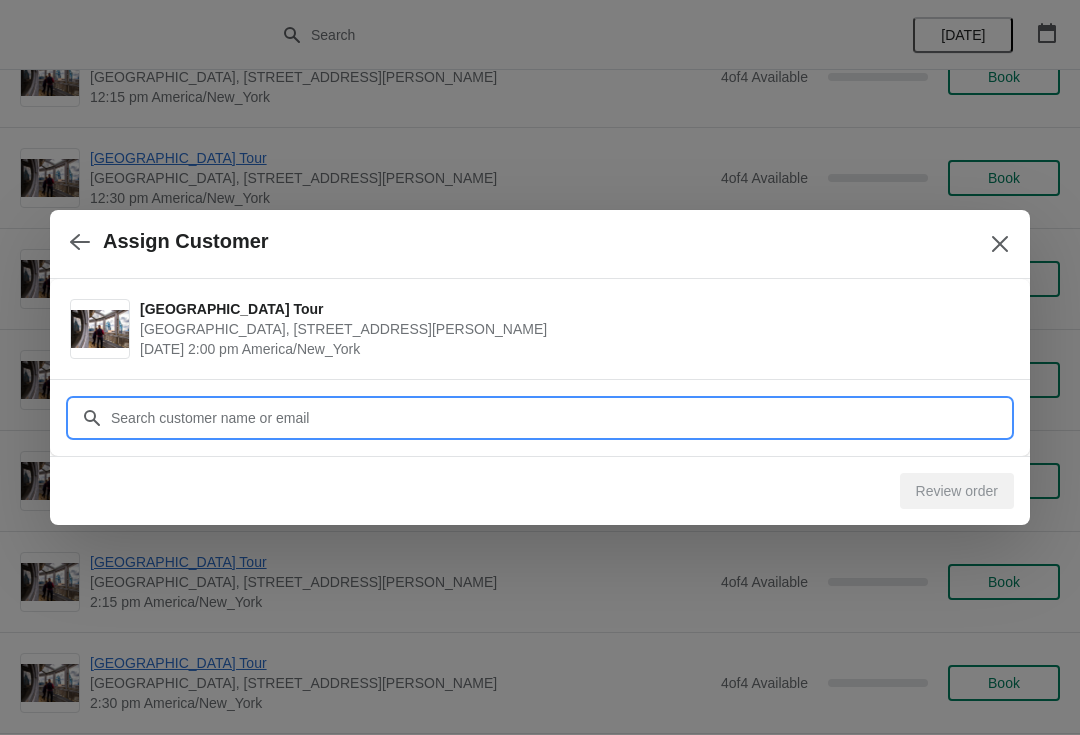 click on "Customer" at bounding box center [560, 418] 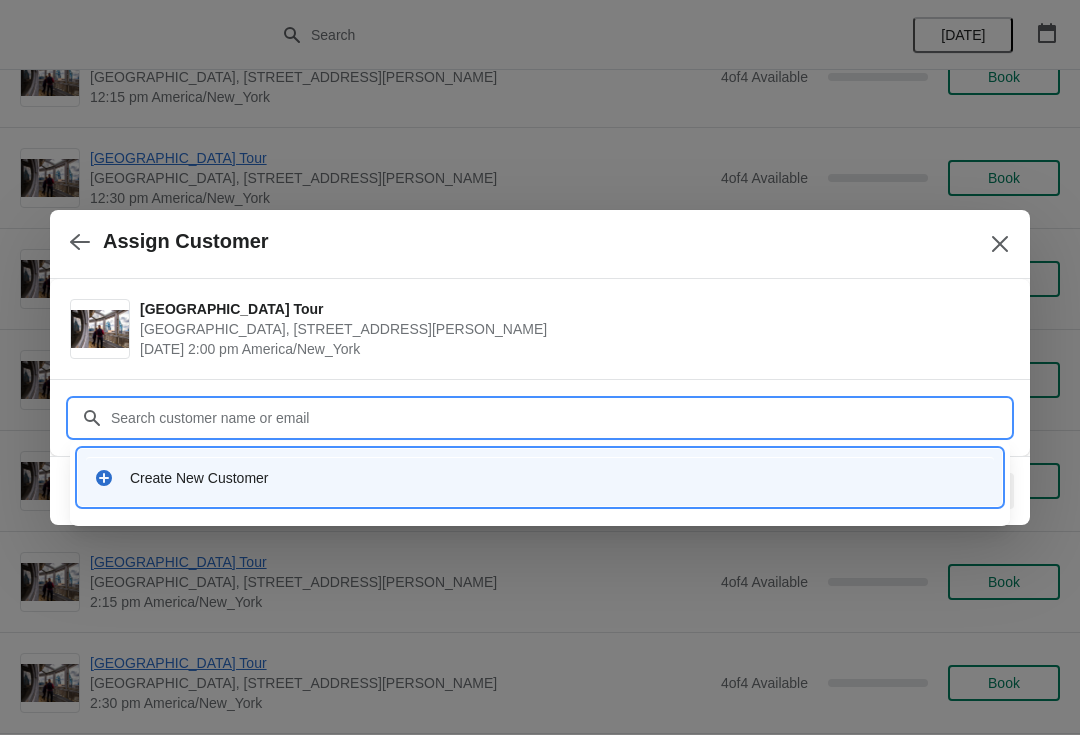 click on "Create New Customer" at bounding box center (558, 478) 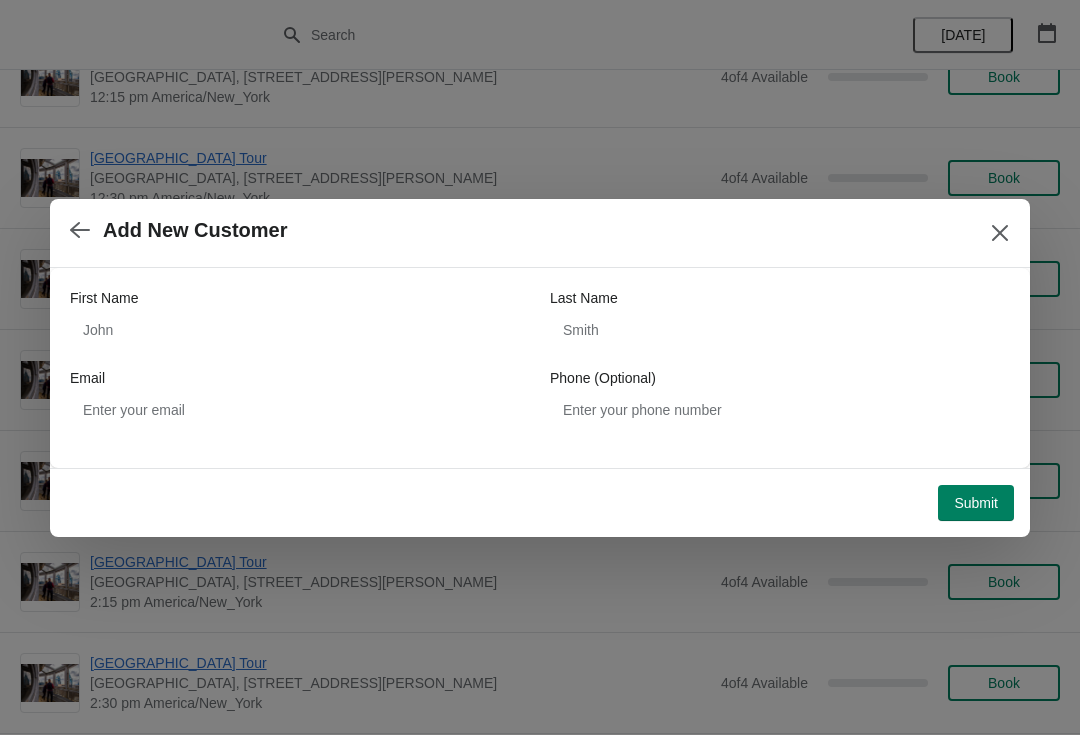 click on "First Name Last Name Email Phone (Optional)" at bounding box center [540, 358] 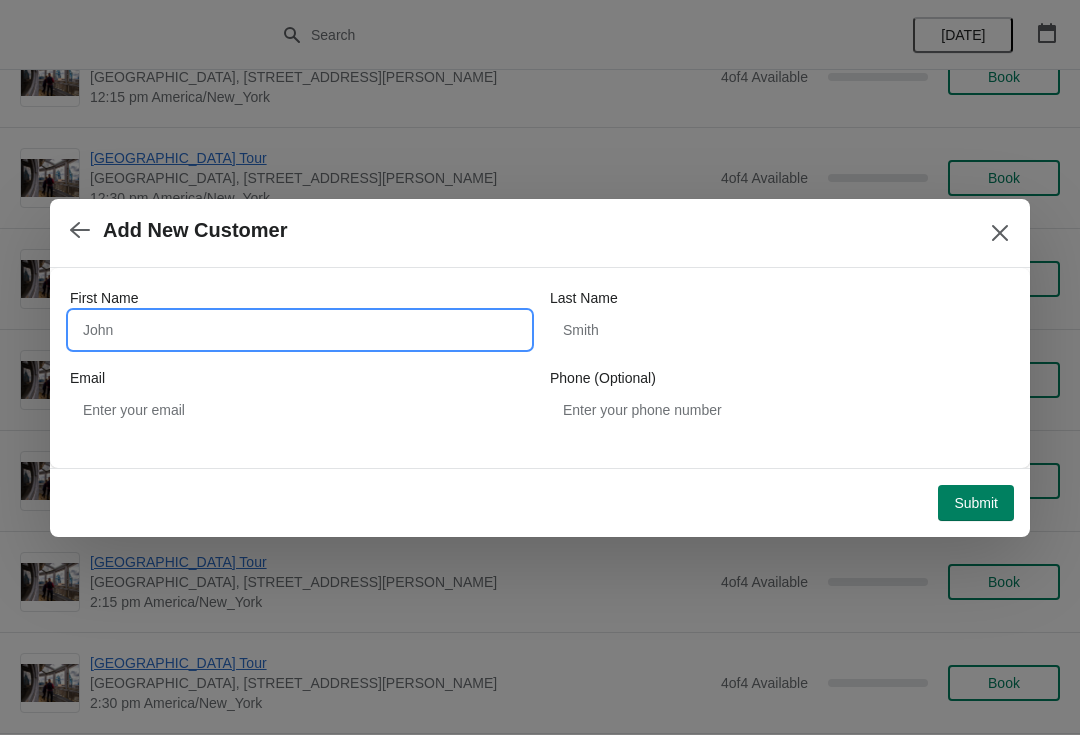 click on "First Name" at bounding box center (300, 330) 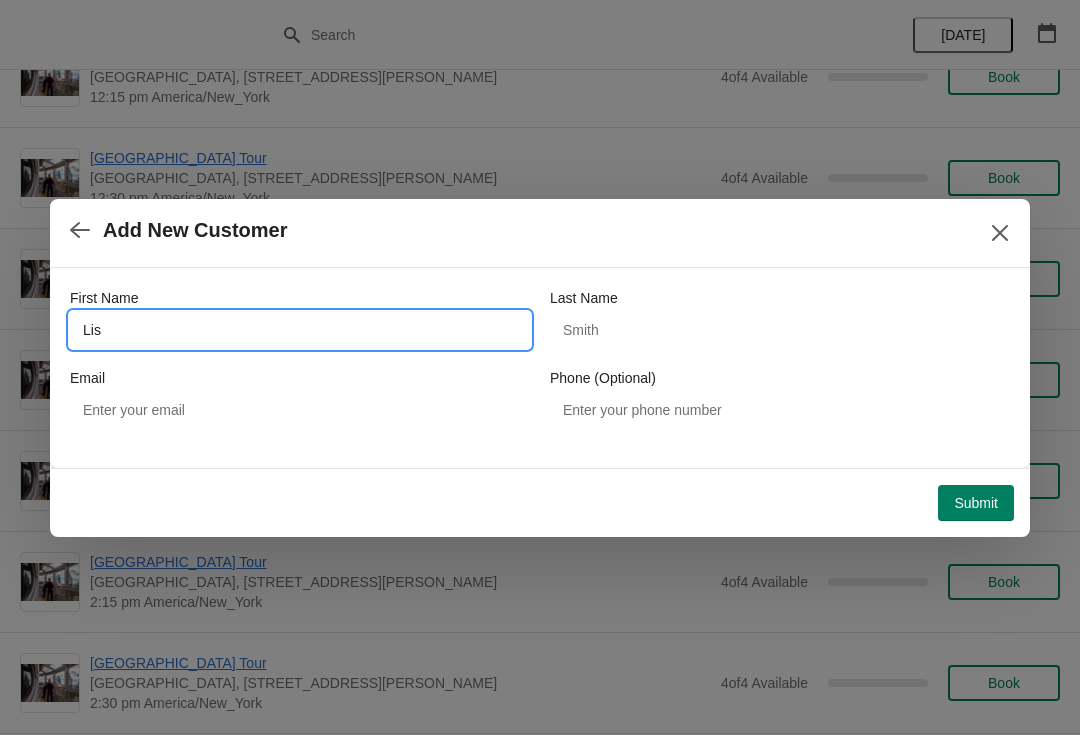type on "Lisa" 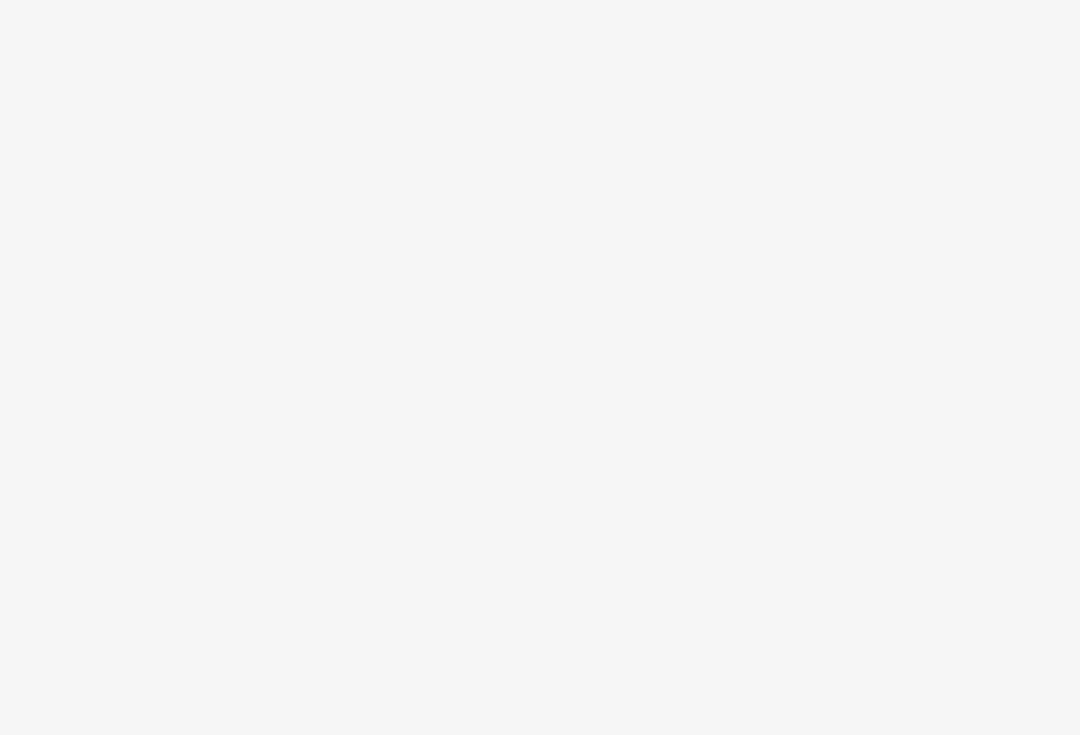 scroll, scrollTop: 0, scrollLeft: 0, axis: both 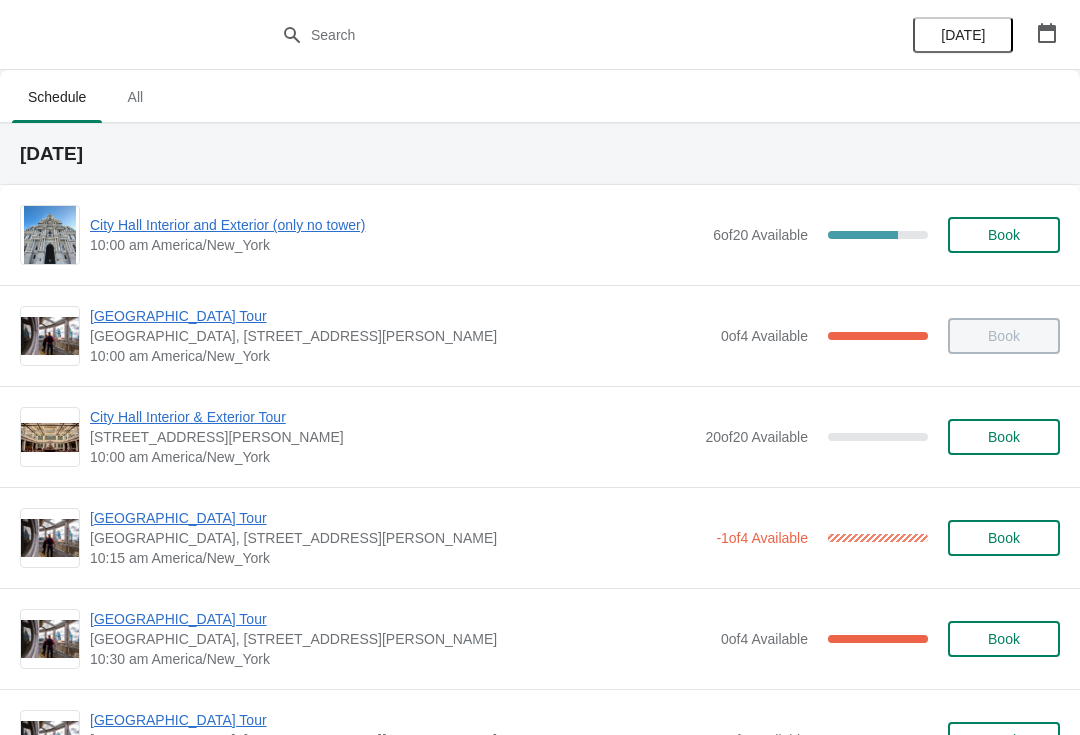 click on "[GEOGRAPHIC_DATA] Tour" at bounding box center (398, 518) 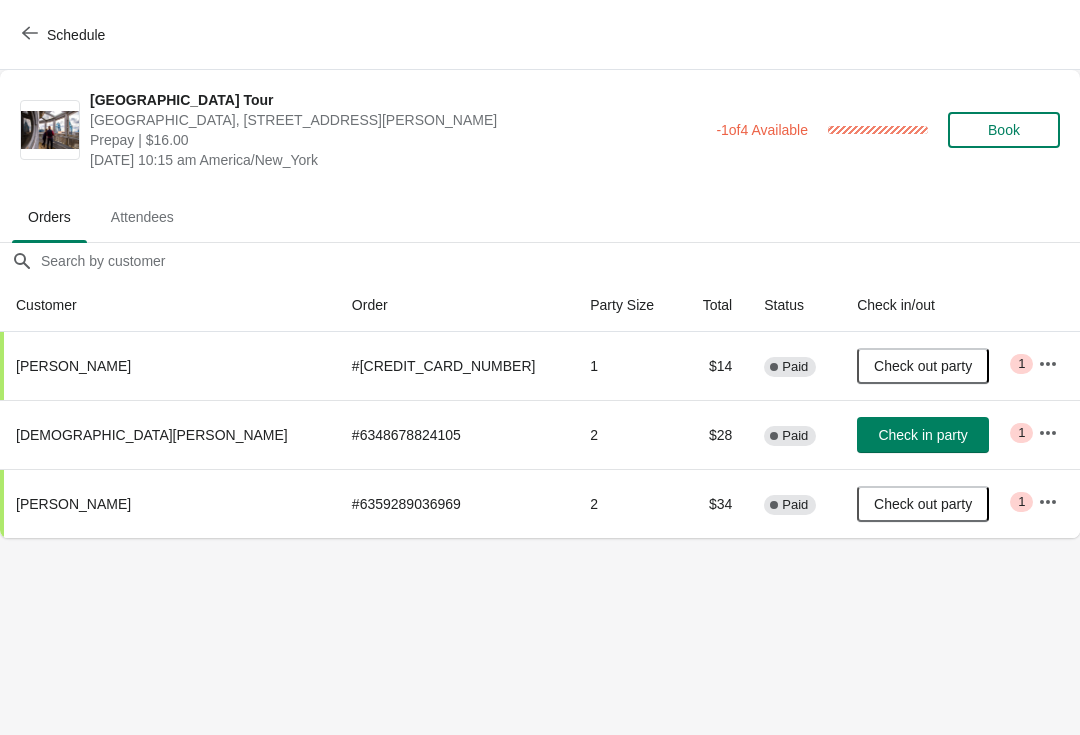 click on "Check in party" at bounding box center (923, 435) 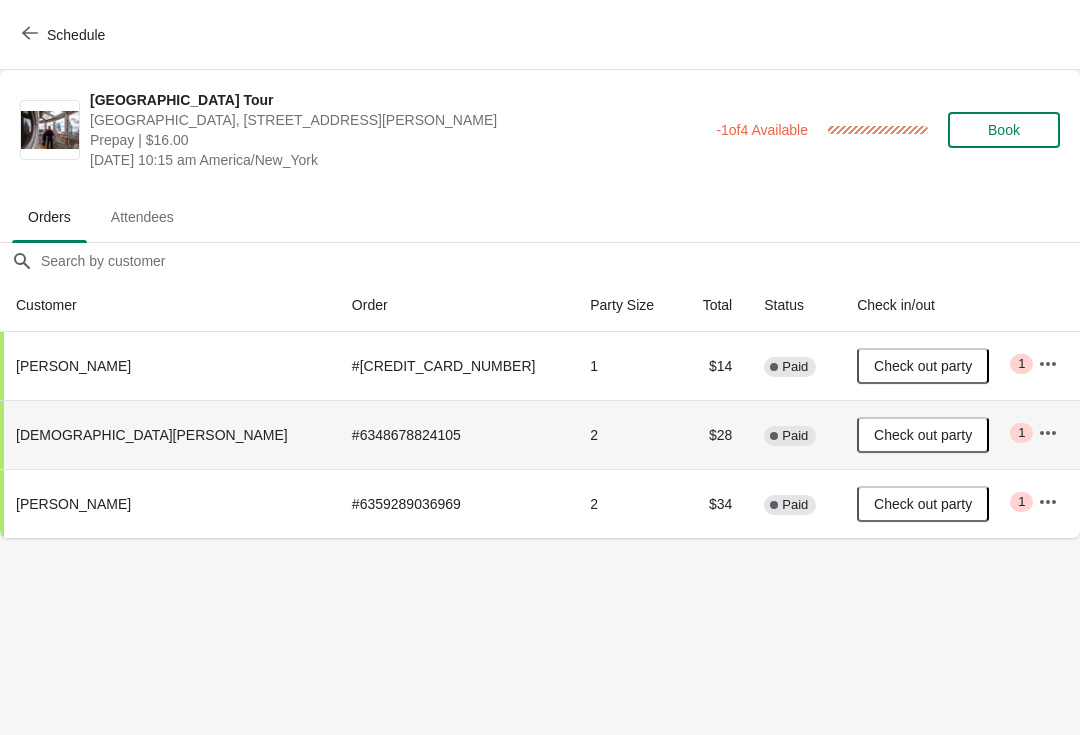 click 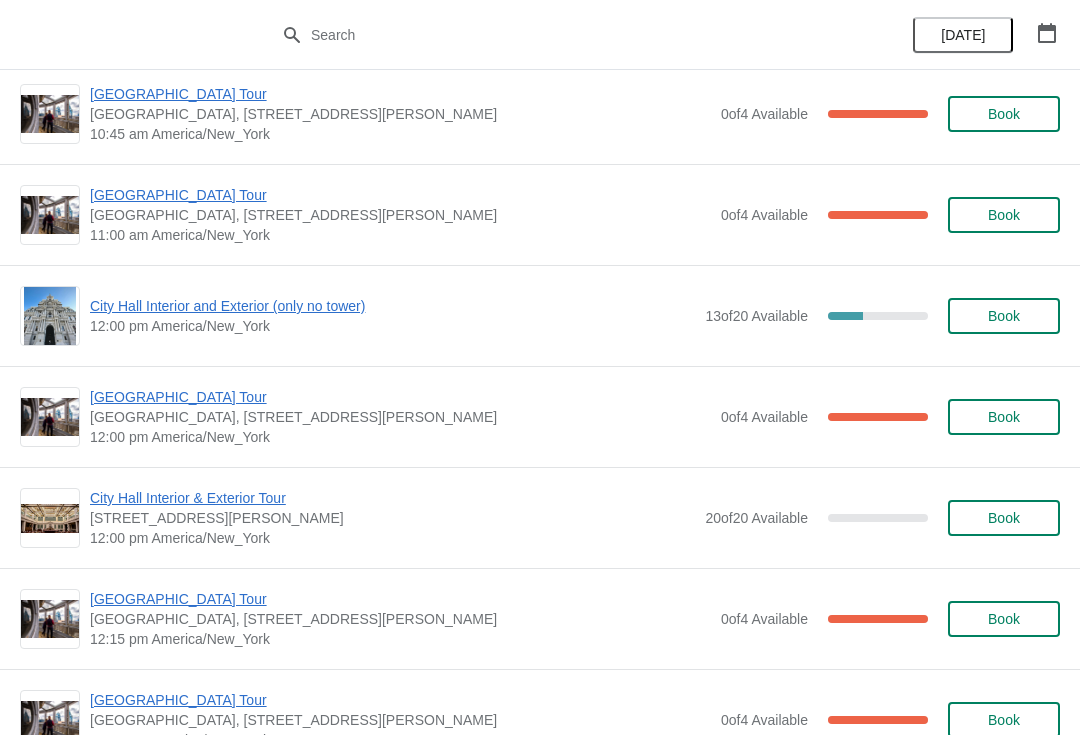 scroll, scrollTop: 599, scrollLeft: 0, axis: vertical 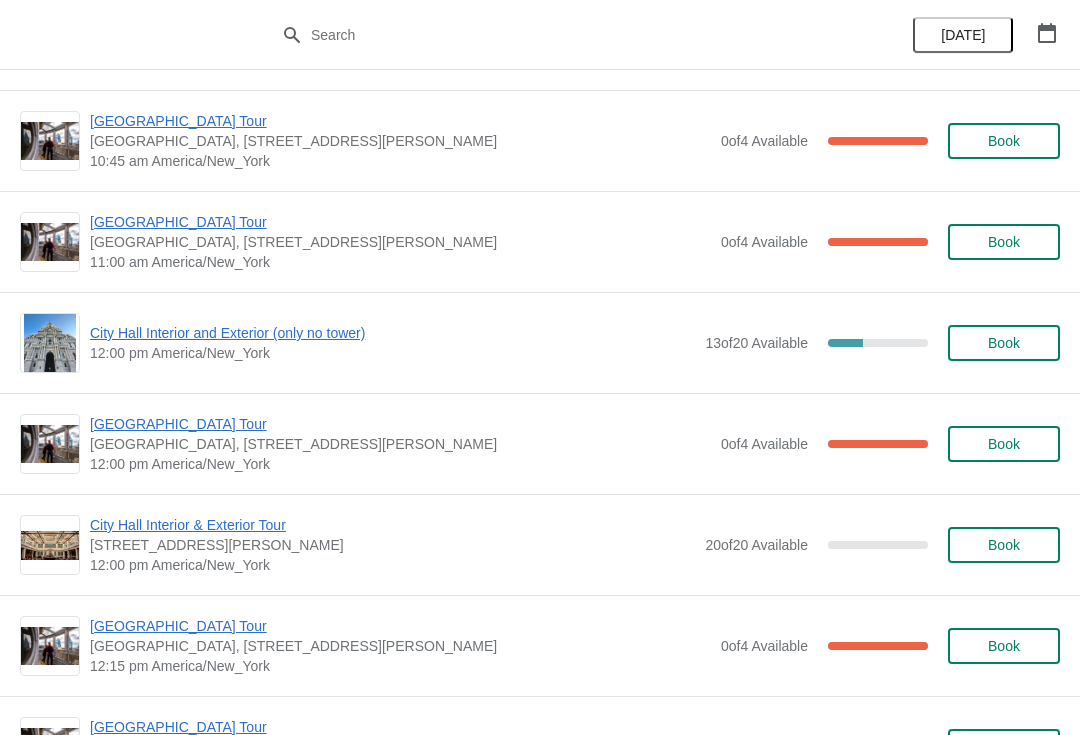 click on "City Hall Interior and Exterior (only no tower)" at bounding box center (392, 333) 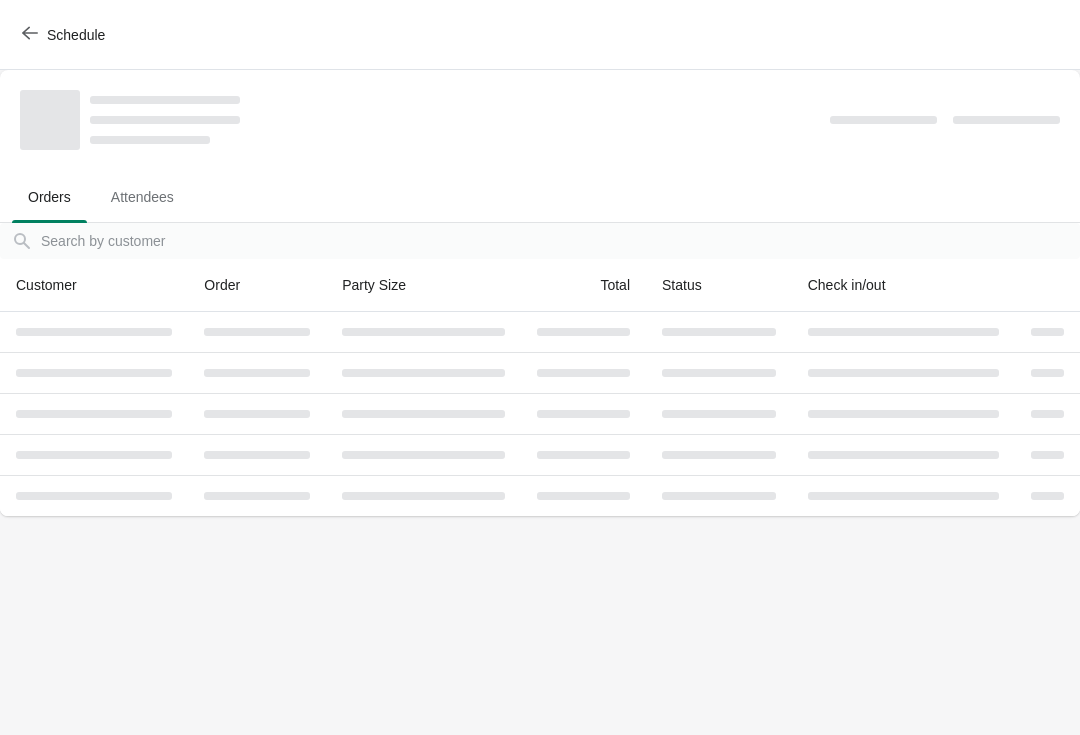scroll, scrollTop: 0, scrollLeft: 0, axis: both 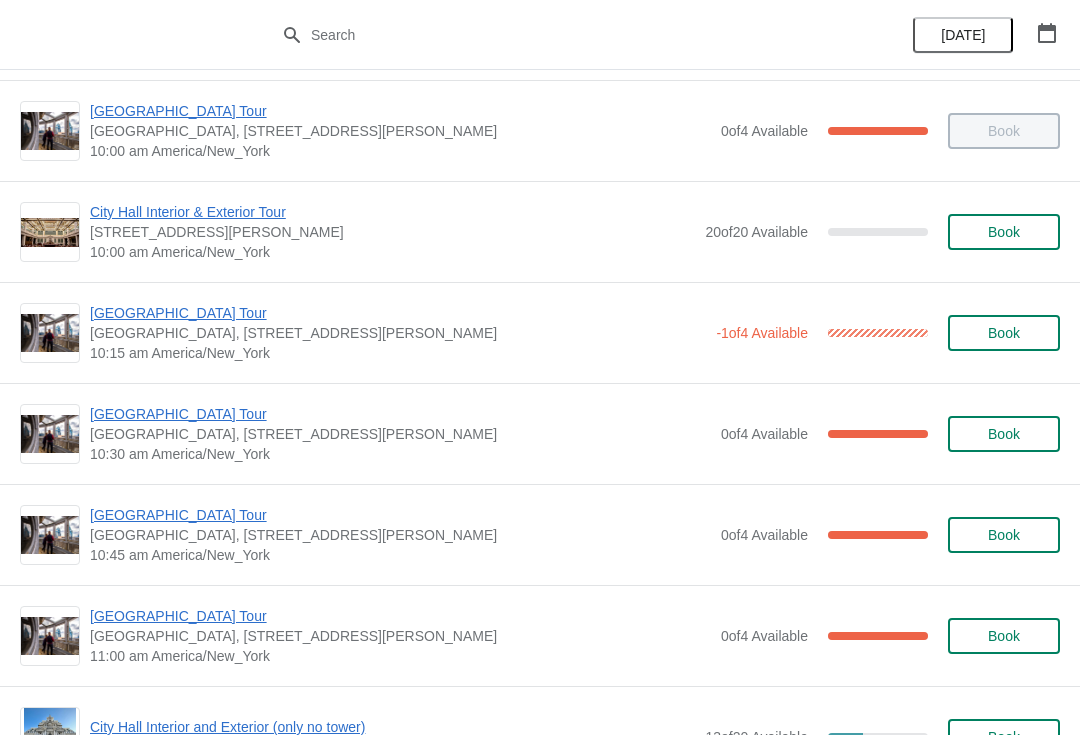 click on "[GEOGRAPHIC_DATA] Tour" at bounding box center [400, 414] 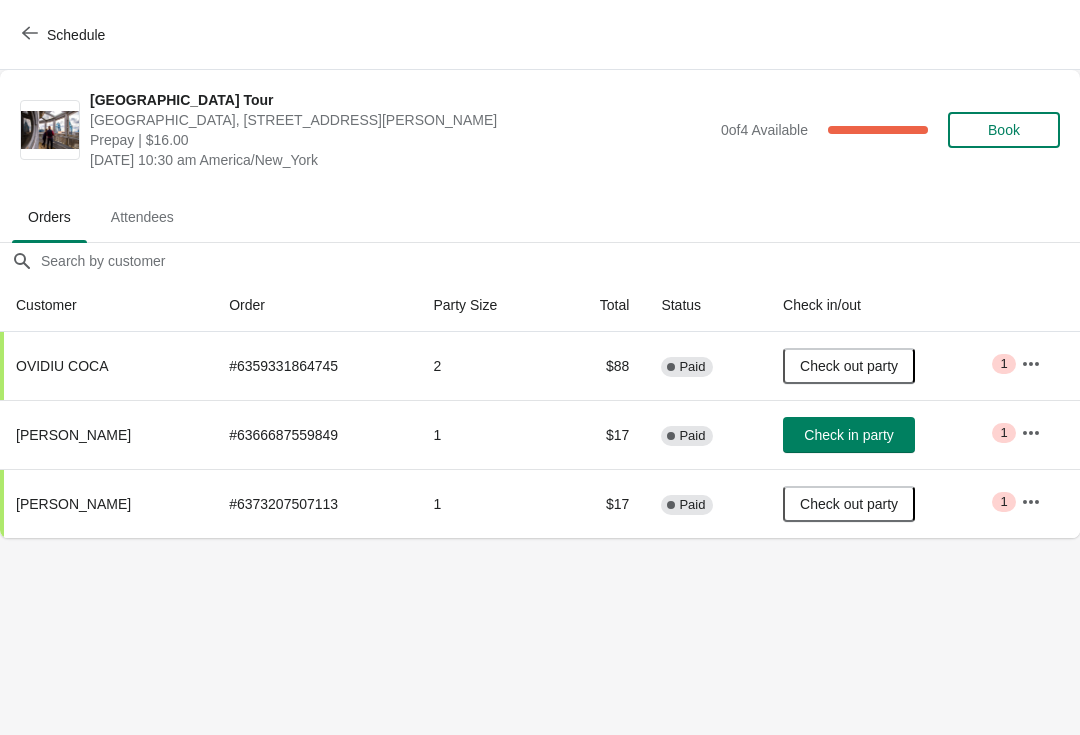 click on "Schedule" at bounding box center (65, 35) 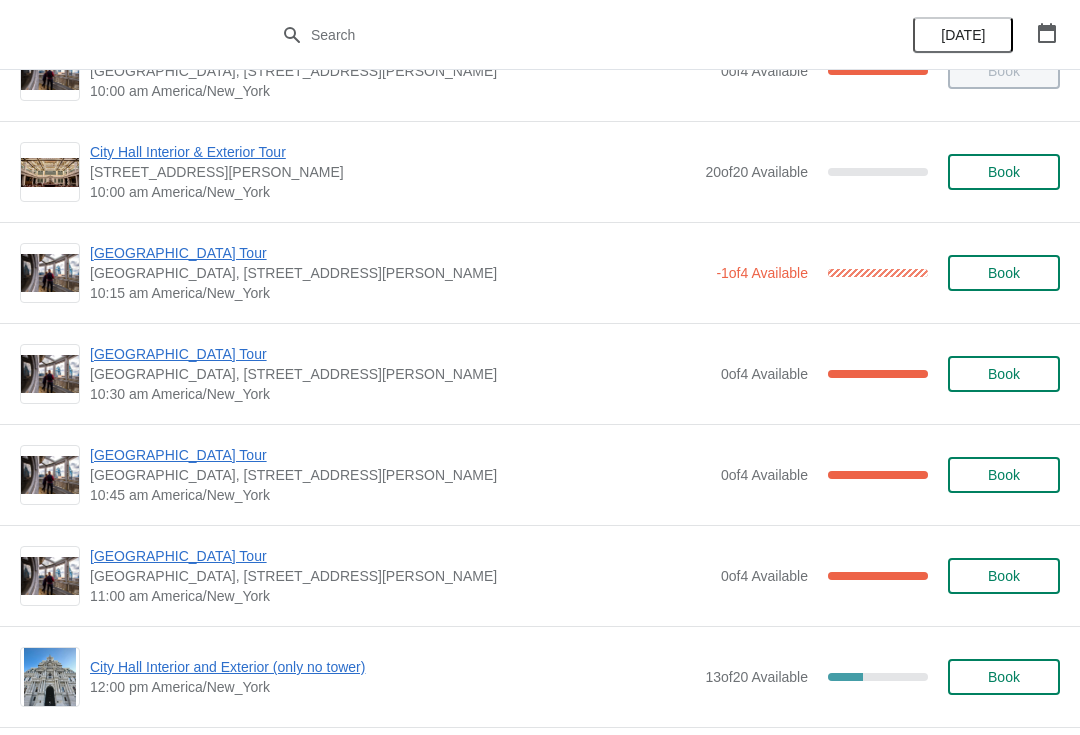 scroll, scrollTop: 246, scrollLeft: 0, axis: vertical 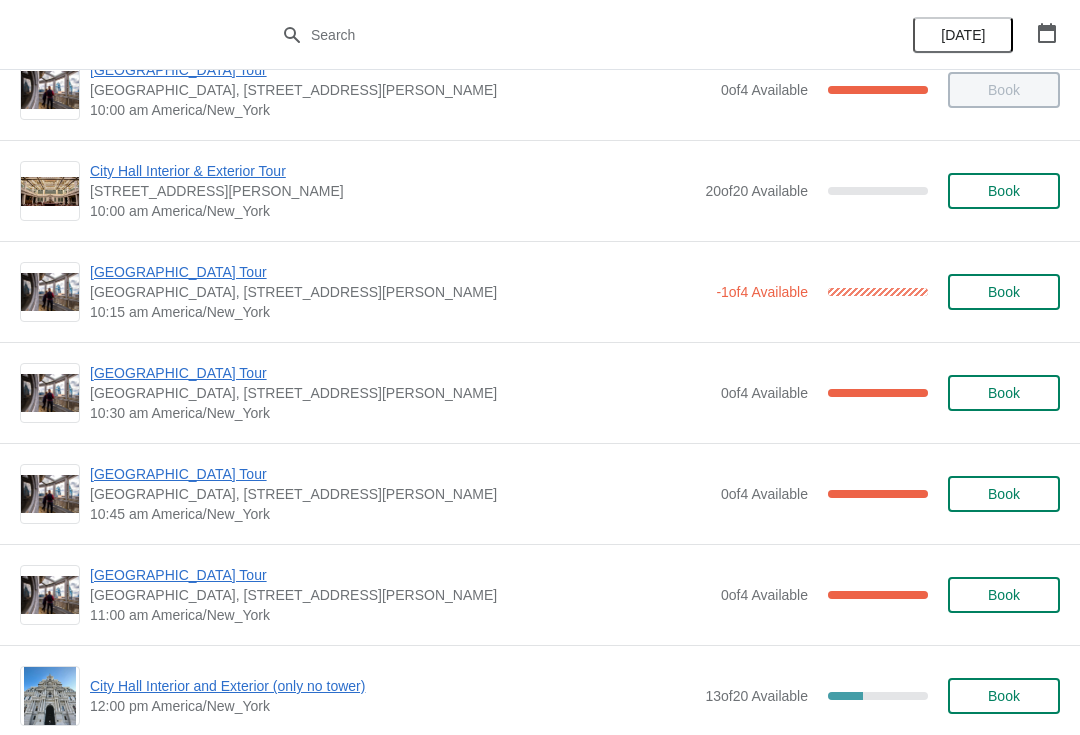click on "[GEOGRAPHIC_DATA] Tour" at bounding box center [400, 474] 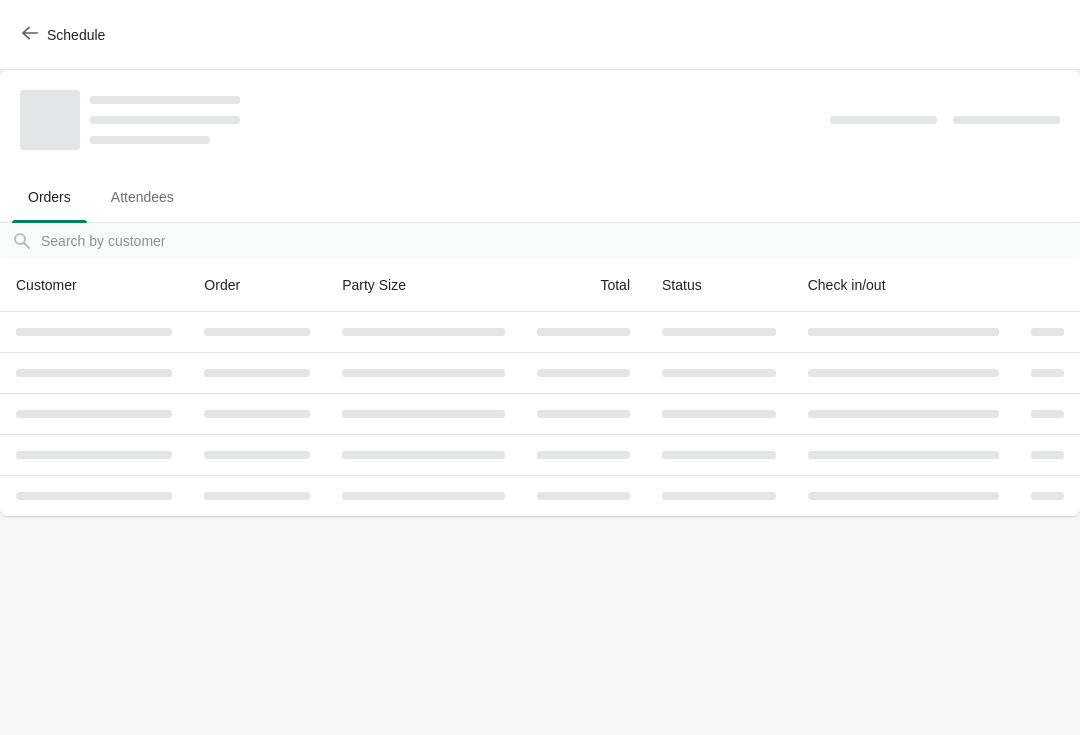 scroll, scrollTop: 0, scrollLeft: 0, axis: both 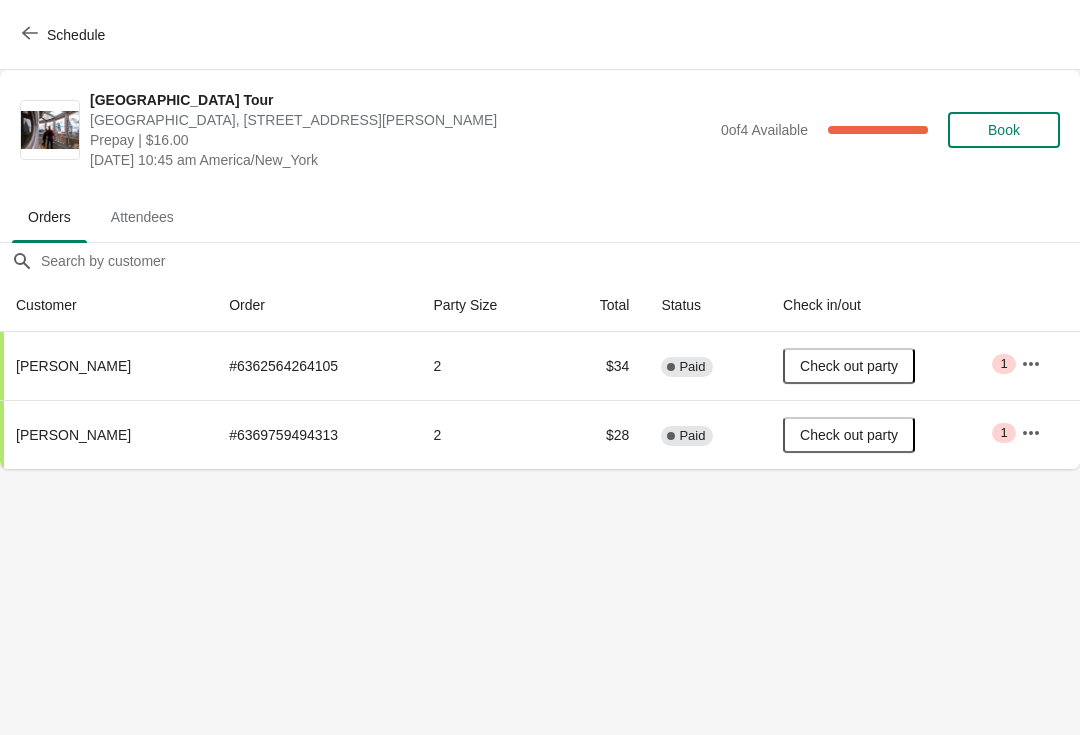 click on "Schedule" at bounding box center (65, 35) 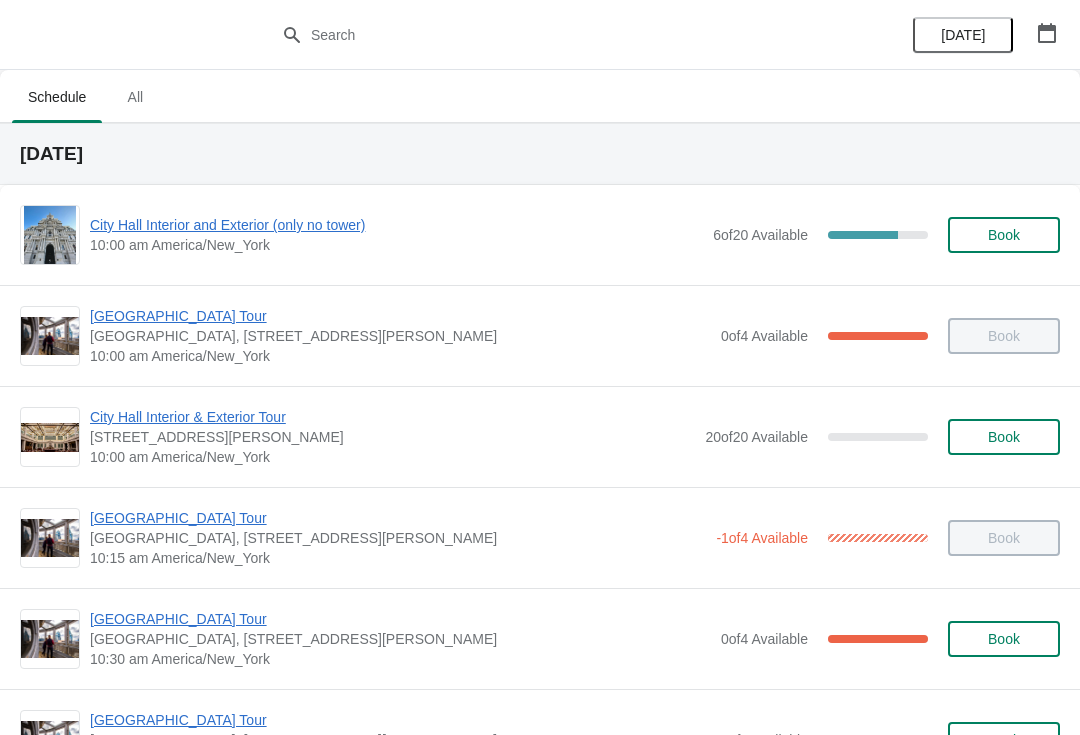 click on "[GEOGRAPHIC_DATA] Tour" at bounding box center [400, 316] 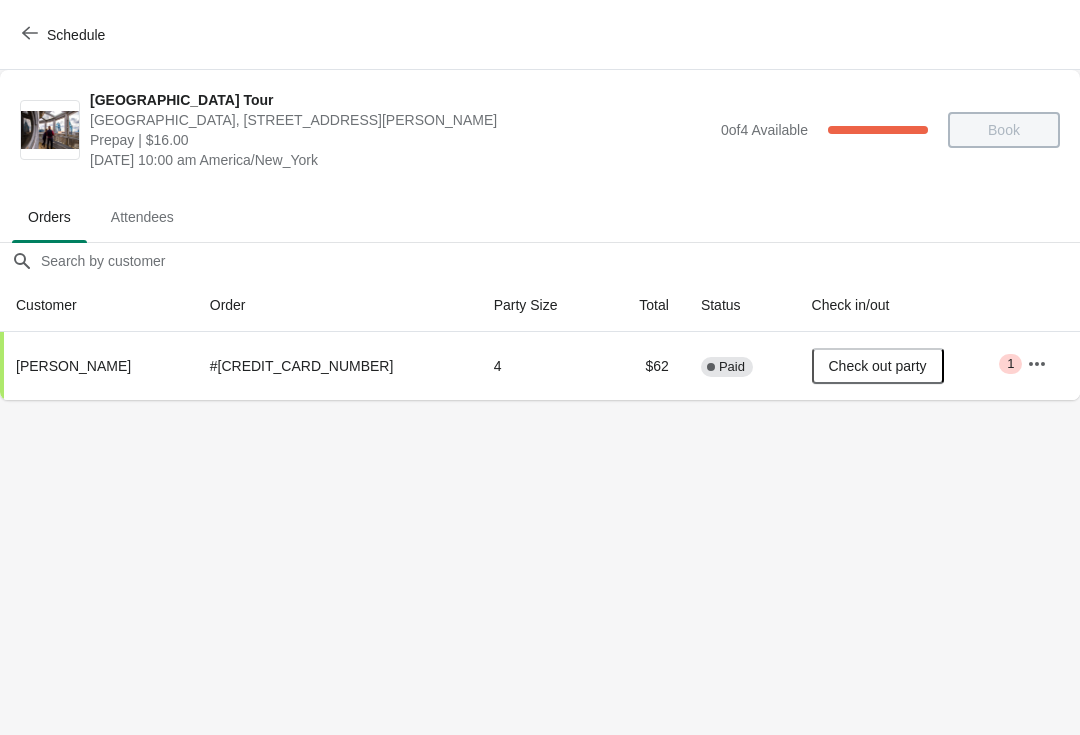 click on "Schedule" at bounding box center [65, 34] 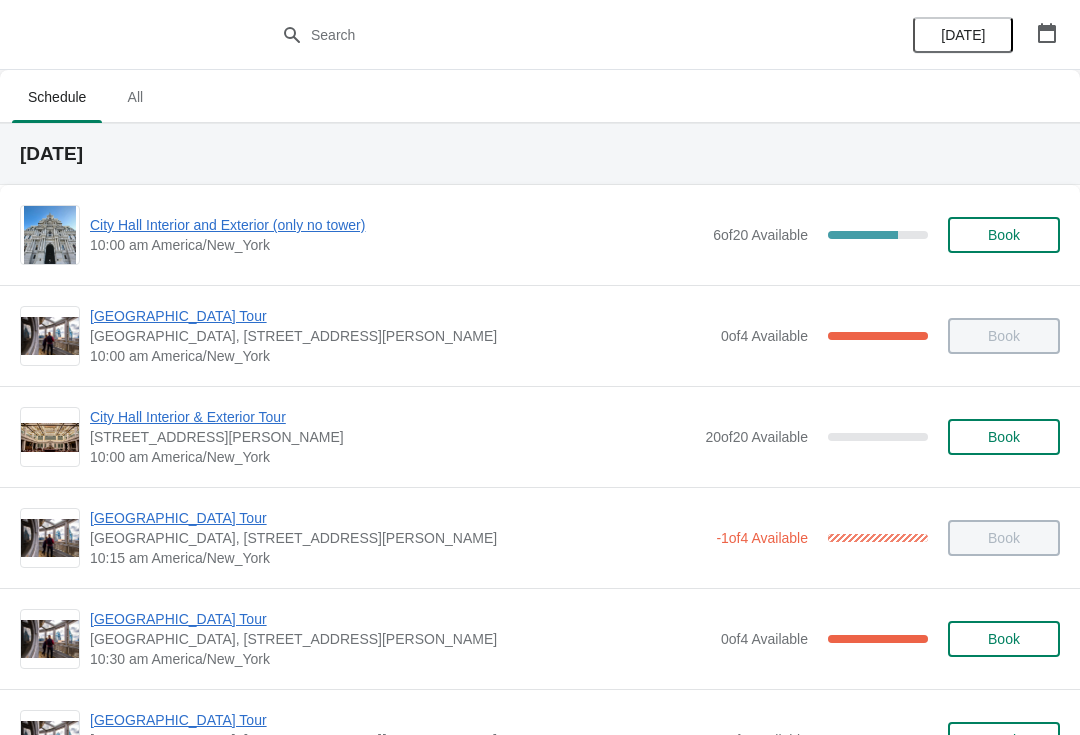 scroll, scrollTop: 0, scrollLeft: 0, axis: both 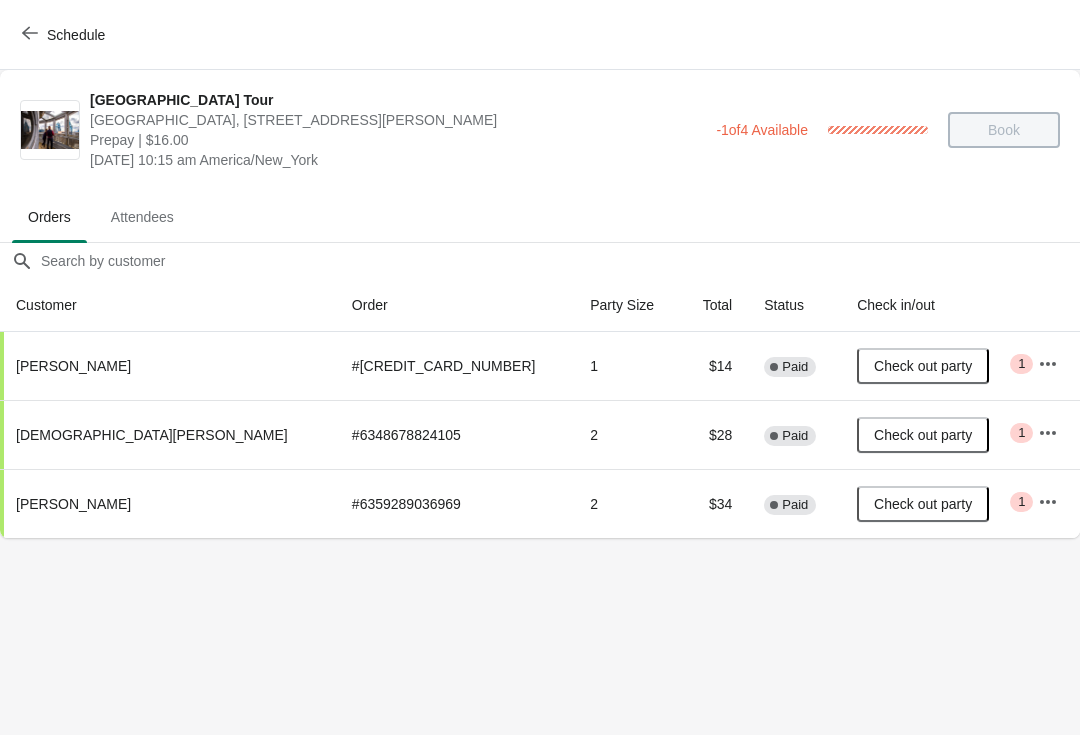 click on "Schedule" at bounding box center [65, 35] 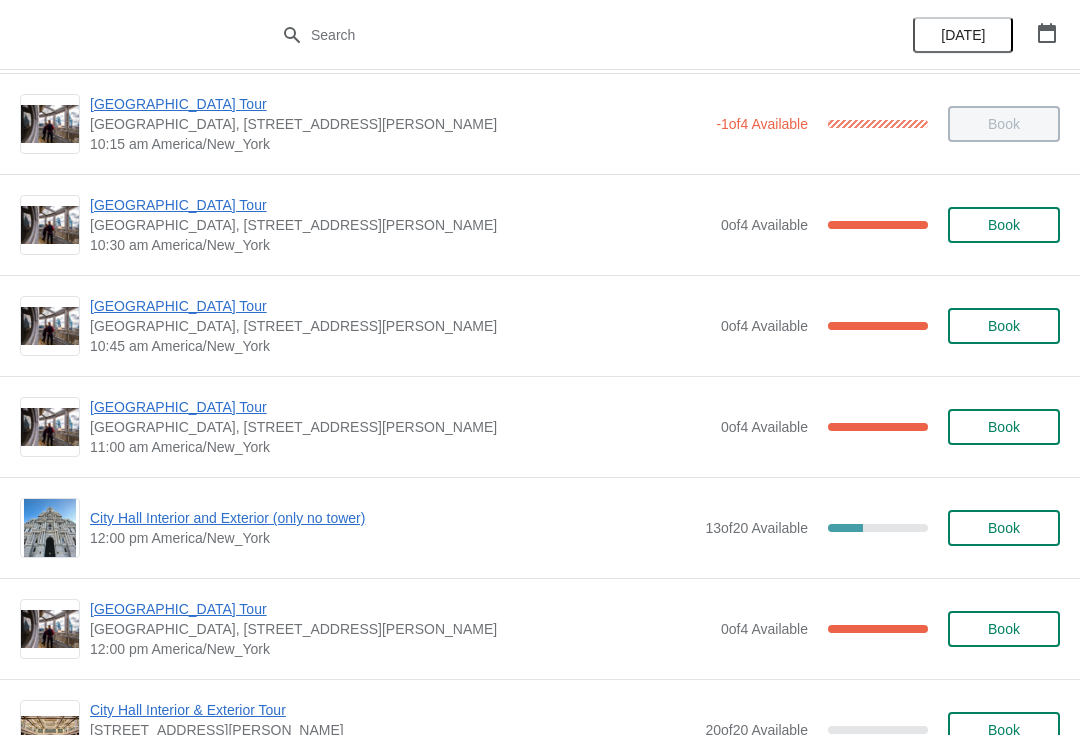 scroll, scrollTop: 420, scrollLeft: 0, axis: vertical 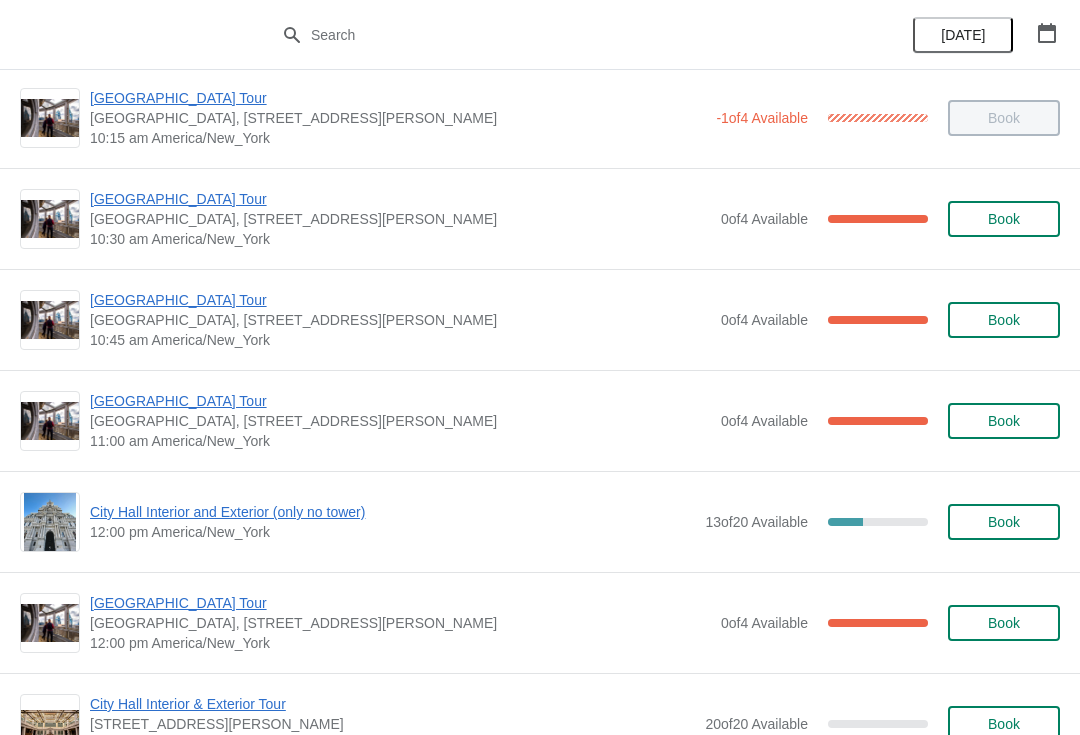 click on "[GEOGRAPHIC_DATA] Tour" at bounding box center (400, 401) 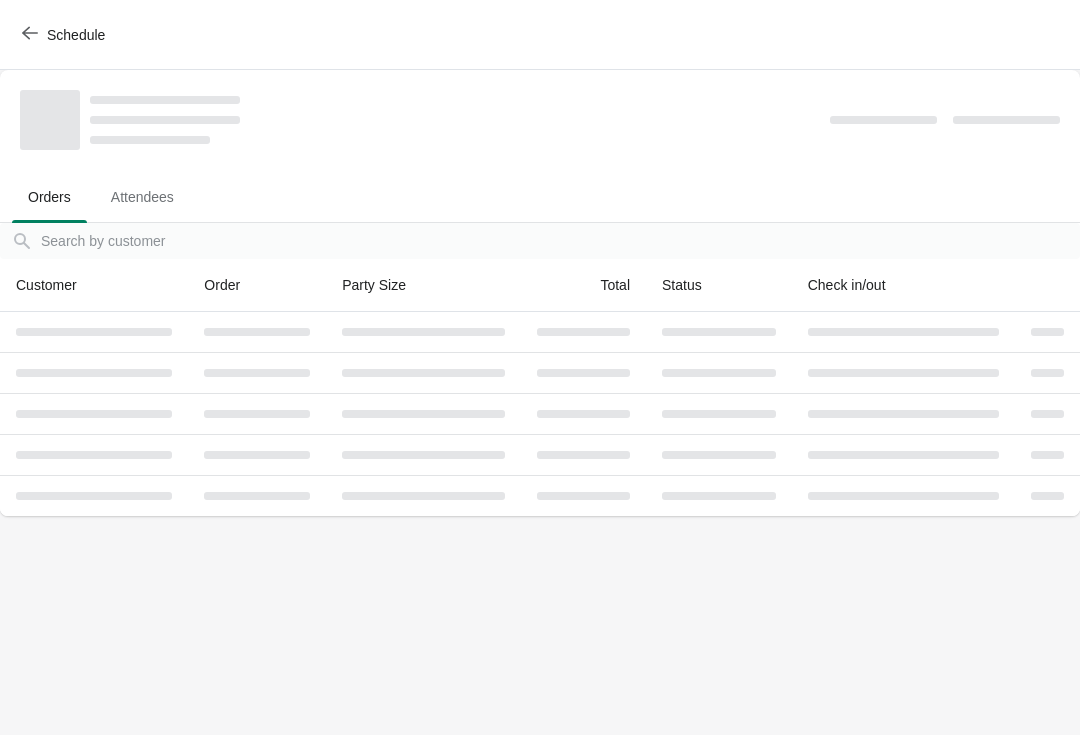 scroll, scrollTop: 0, scrollLeft: 0, axis: both 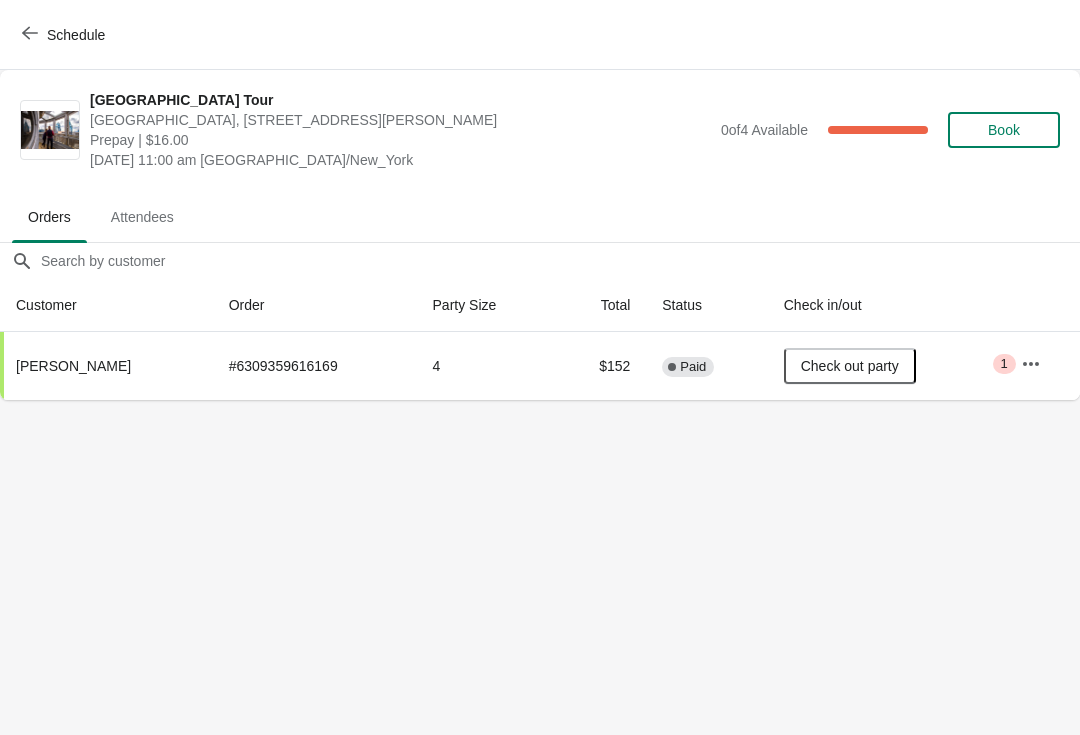 click on "Schedule" at bounding box center [65, 34] 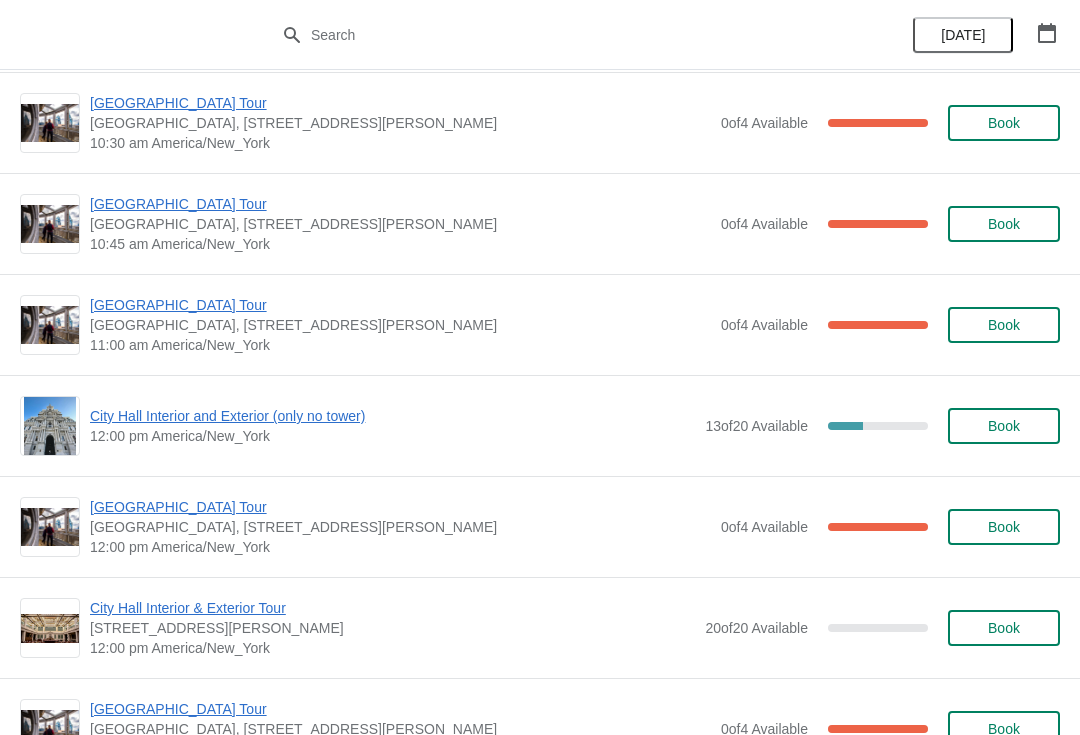 scroll, scrollTop: 534, scrollLeft: 0, axis: vertical 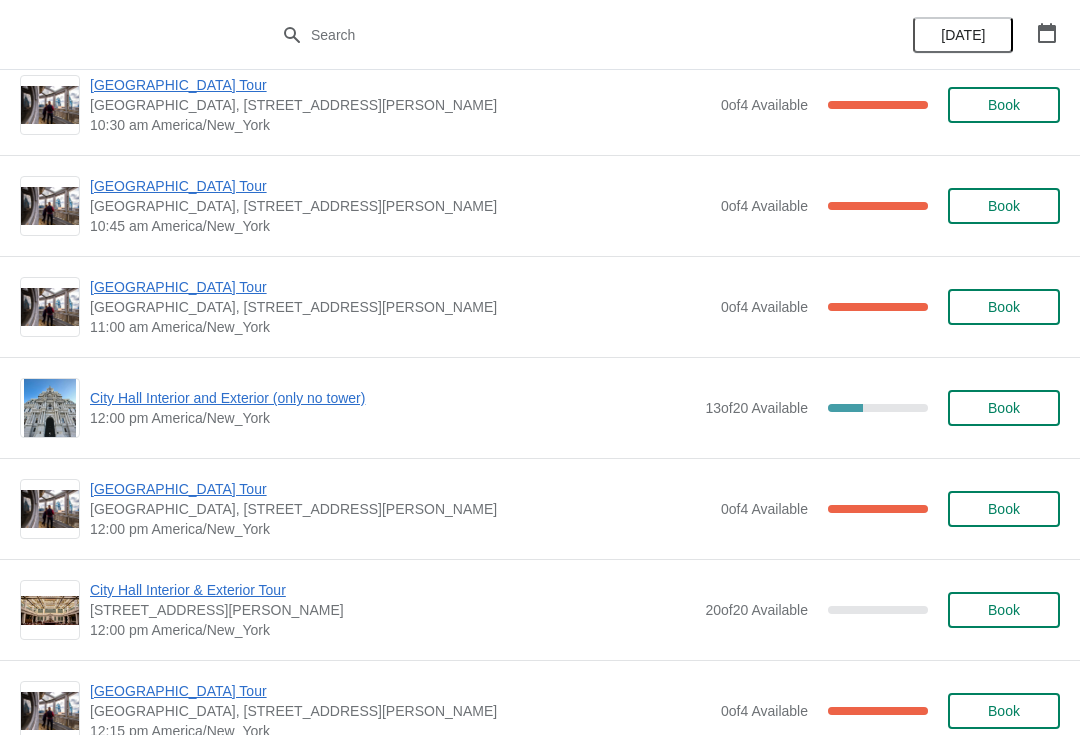 click on "[GEOGRAPHIC_DATA] Tour" at bounding box center (400, 287) 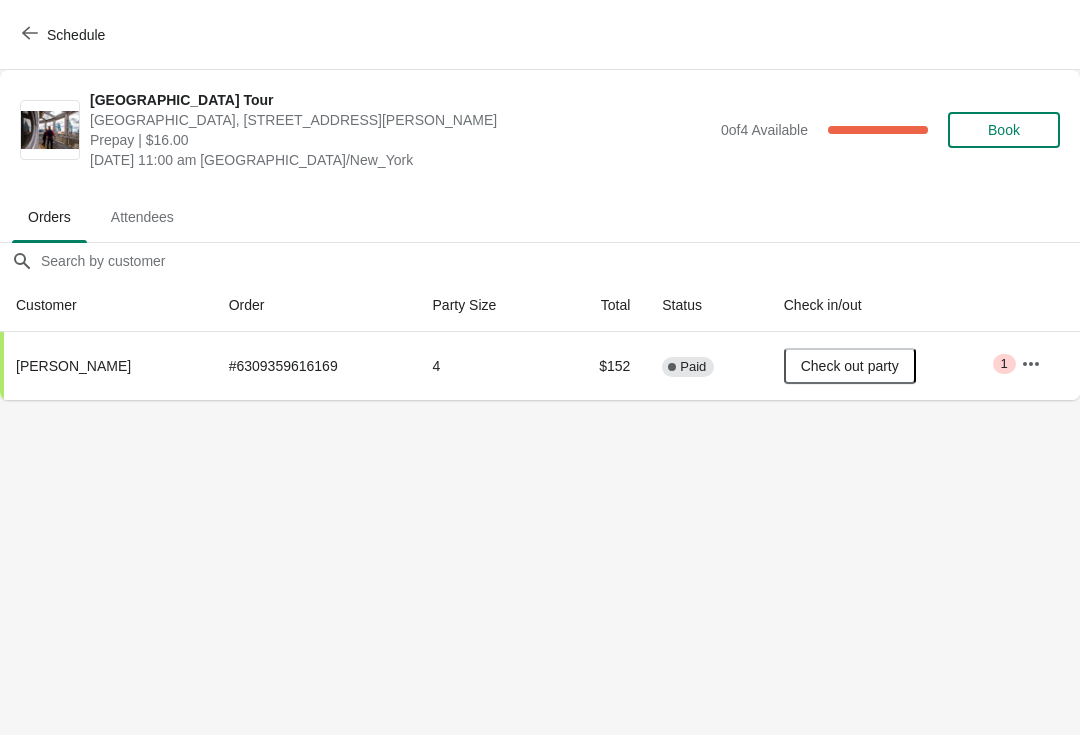 scroll, scrollTop: 0, scrollLeft: 0, axis: both 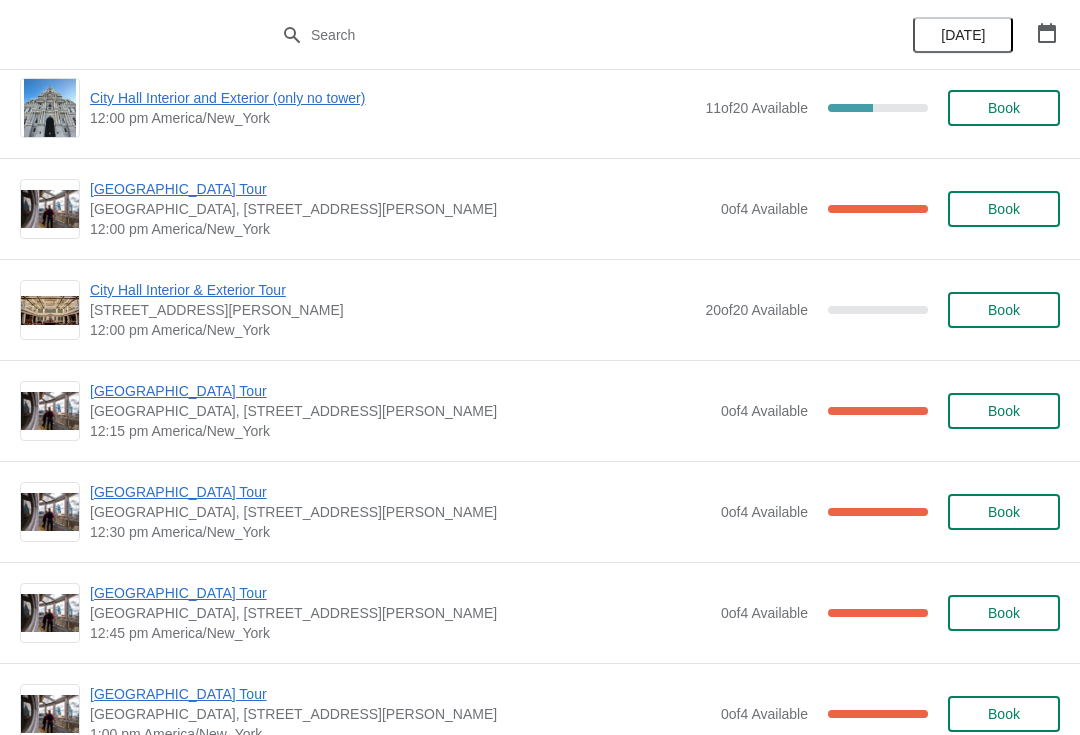click on "Book" at bounding box center [1004, 209] 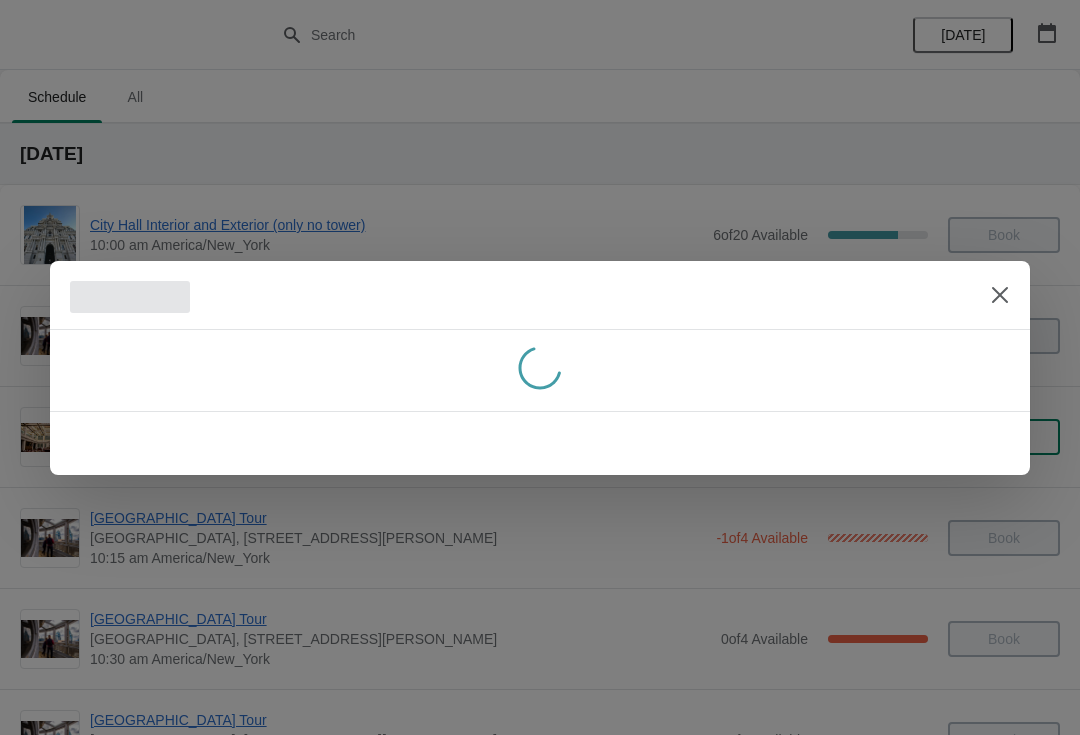 scroll, scrollTop: 834, scrollLeft: 0, axis: vertical 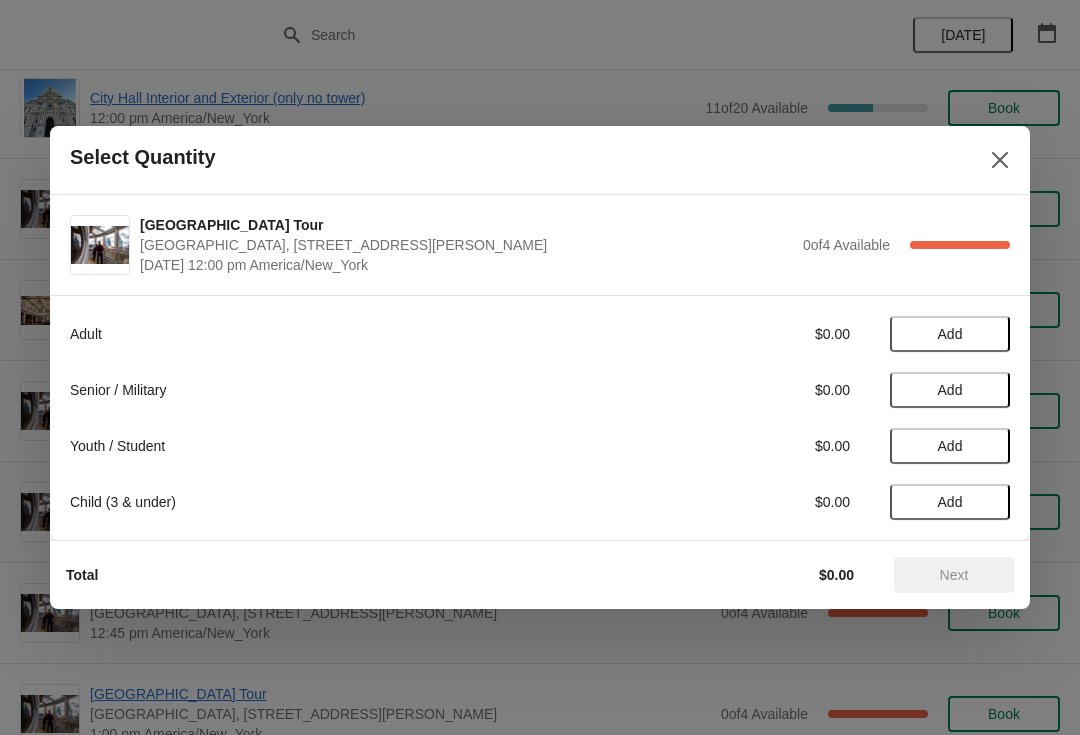 click 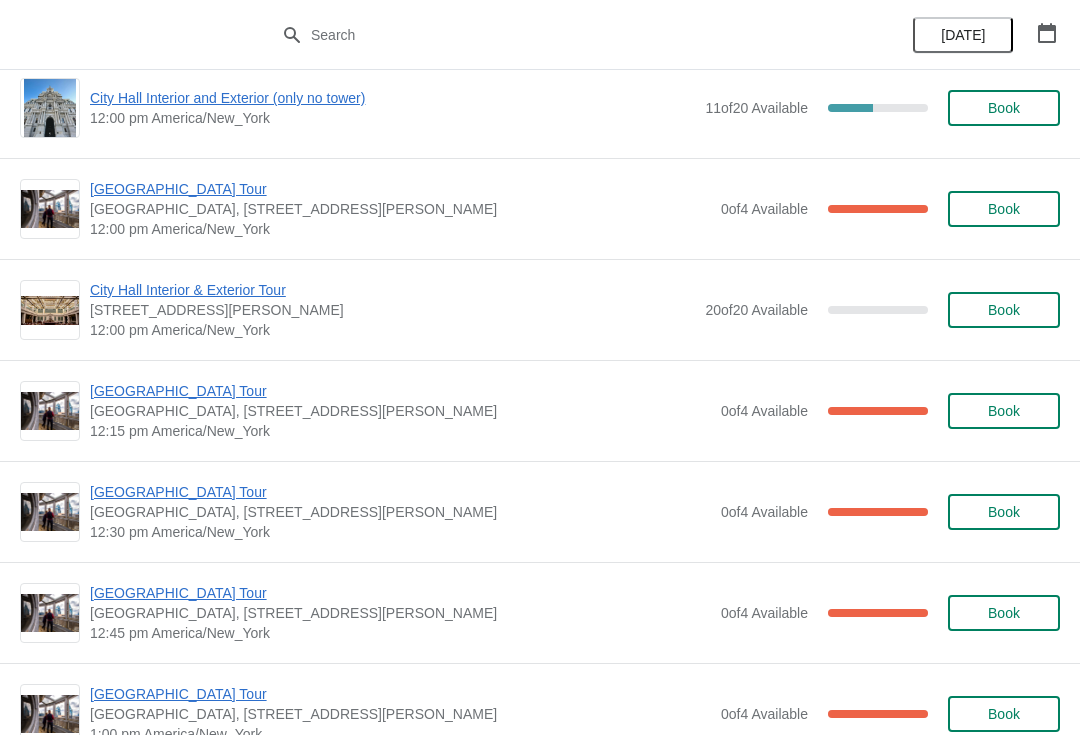 click on "[STREET_ADDRESS][PERSON_NAME]" at bounding box center [392, 310] 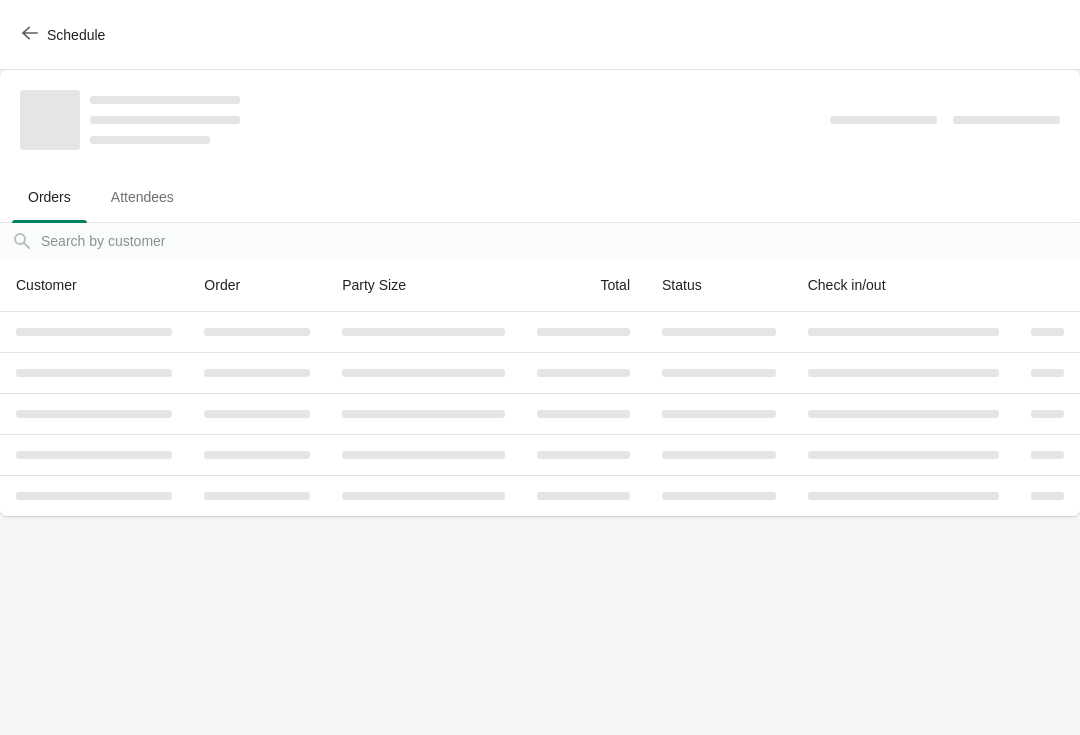 scroll, scrollTop: 0, scrollLeft: 0, axis: both 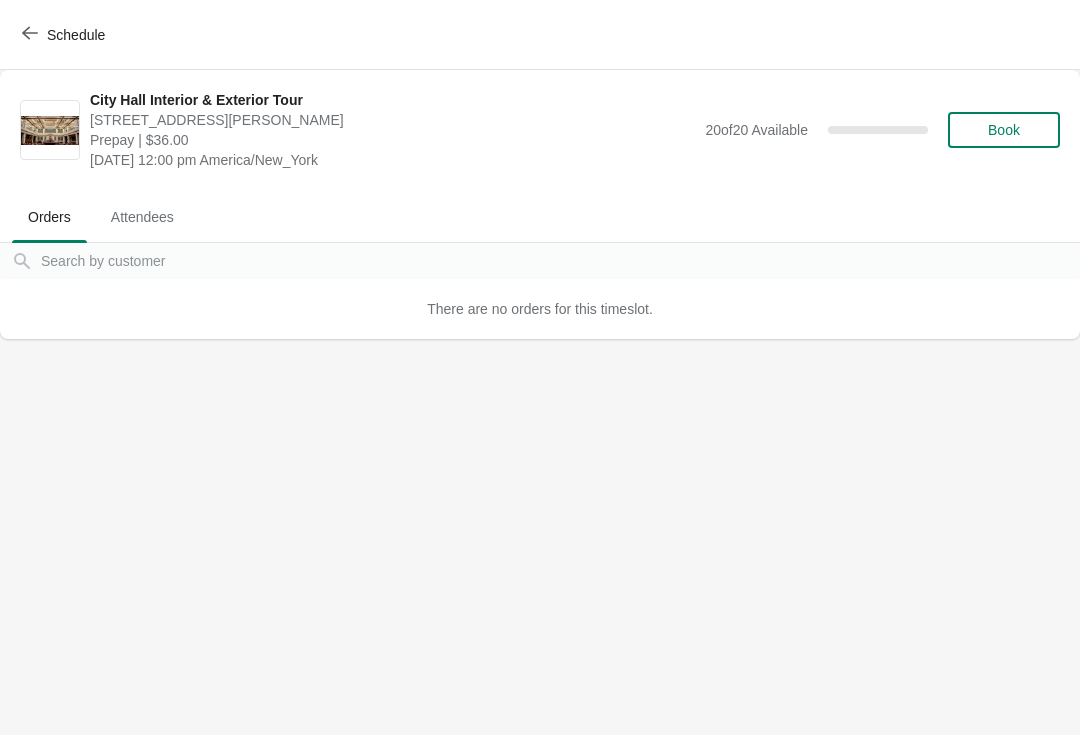 click on "Schedule" at bounding box center (65, 35) 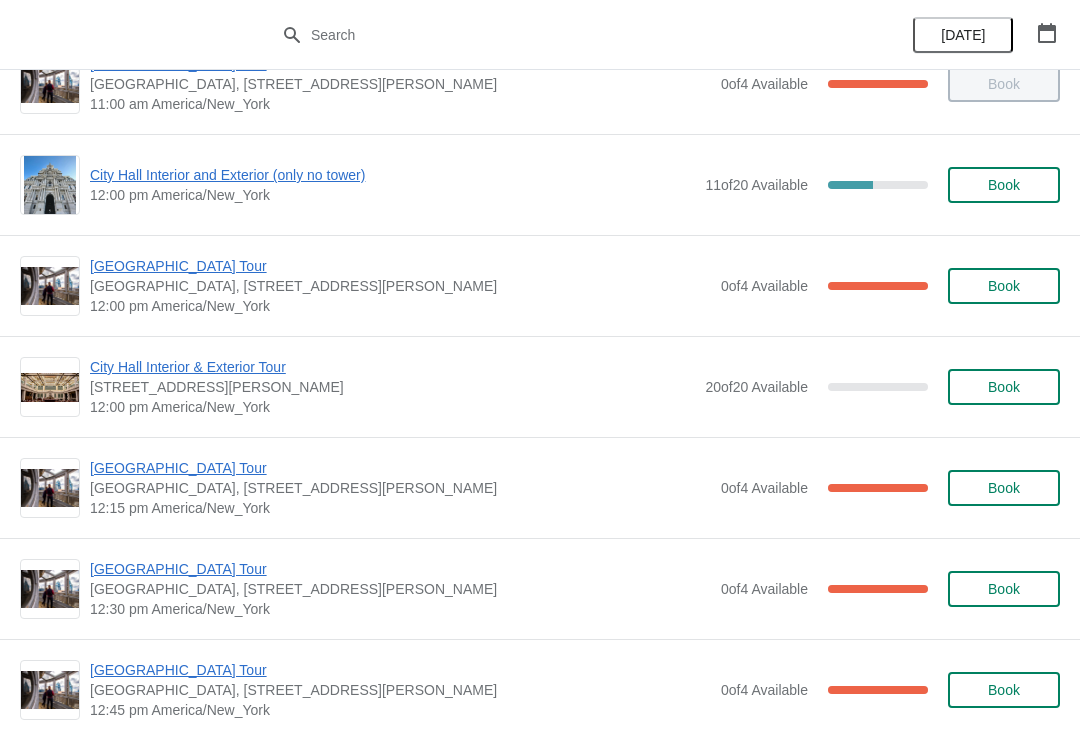 scroll, scrollTop: 758, scrollLeft: 0, axis: vertical 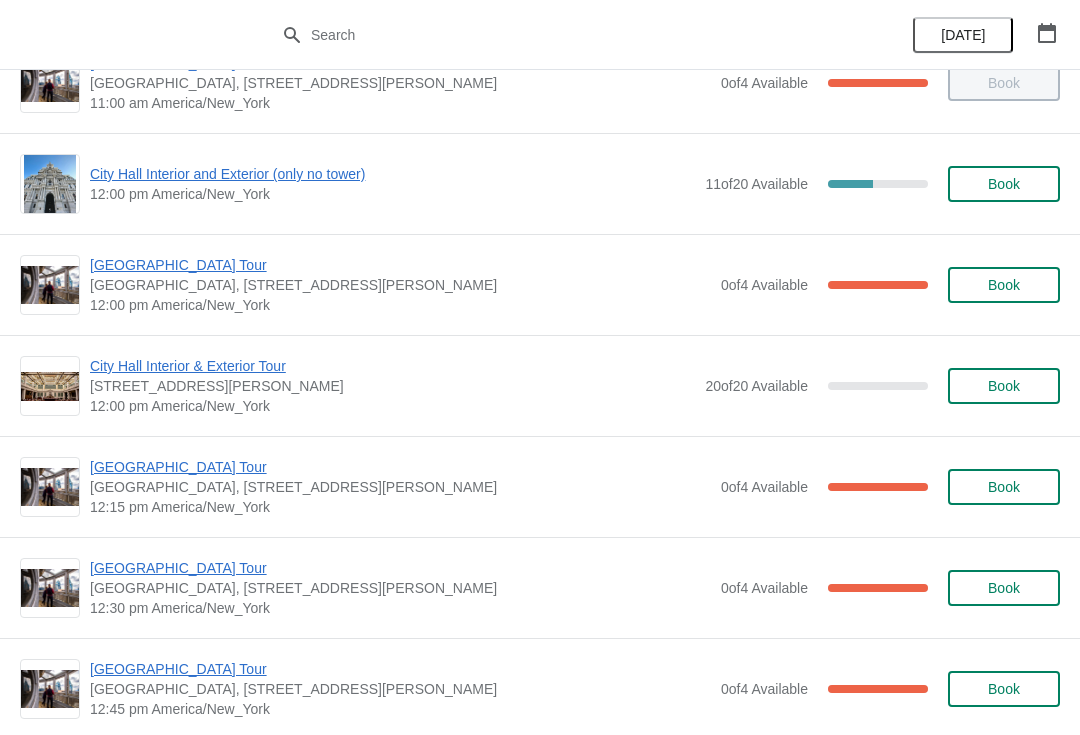click on "12:00 pm America/New_York" at bounding box center (400, 305) 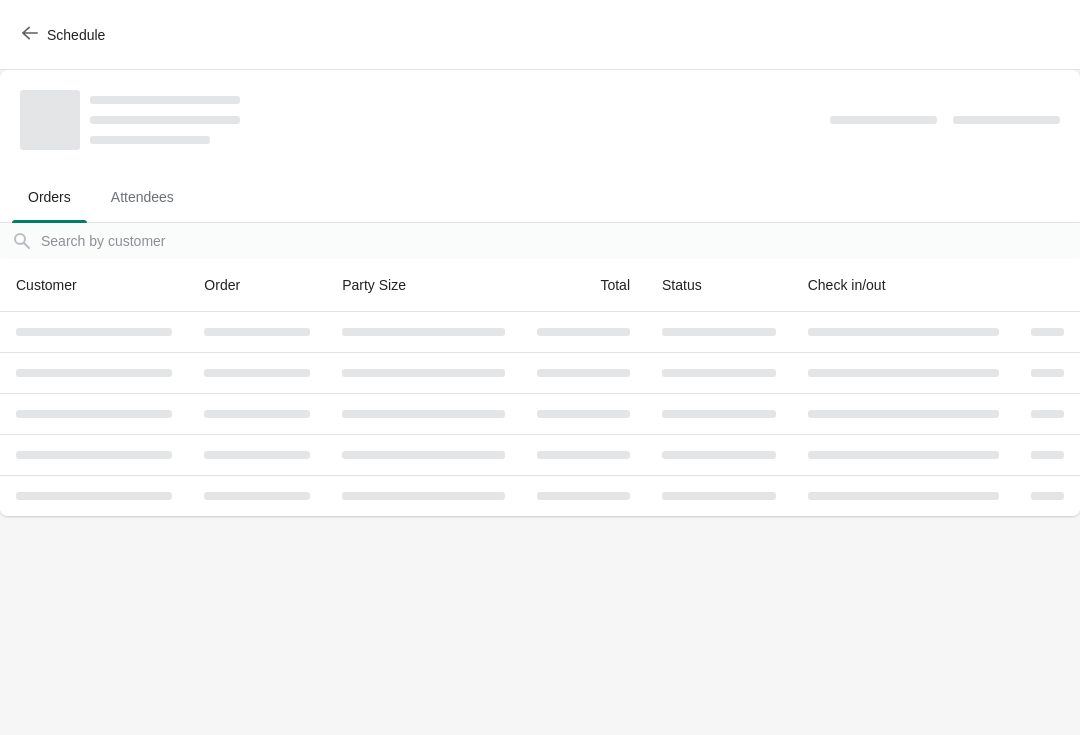 scroll, scrollTop: 0, scrollLeft: 0, axis: both 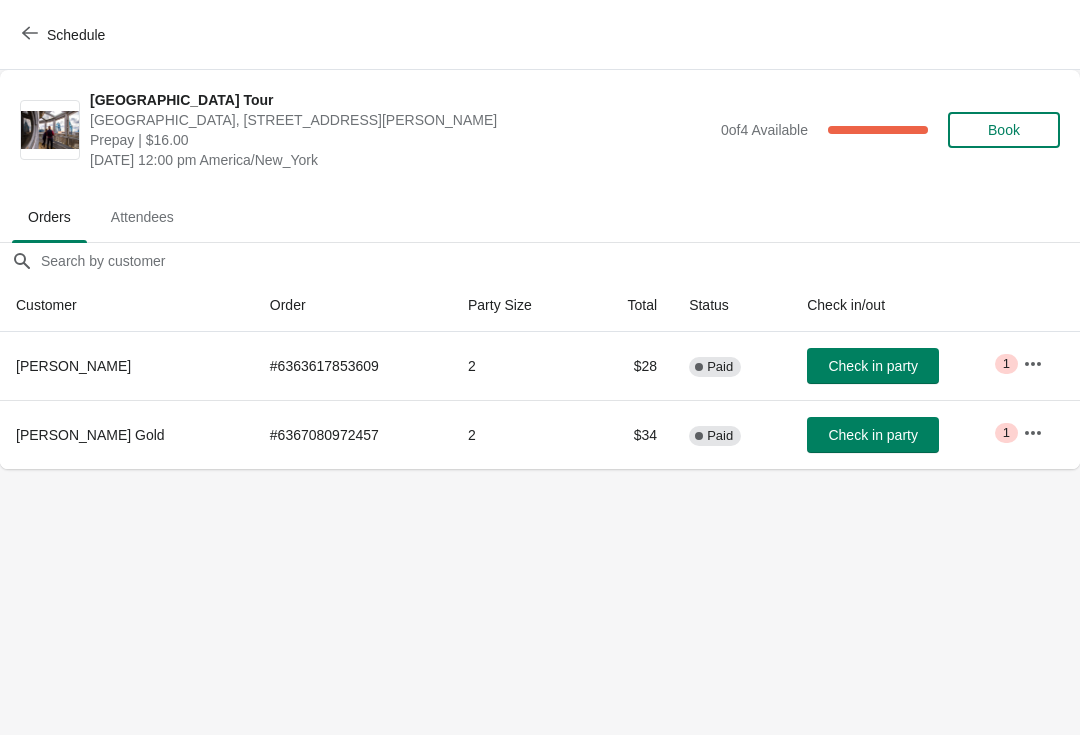 click on "Check in party" at bounding box center (872, 366) 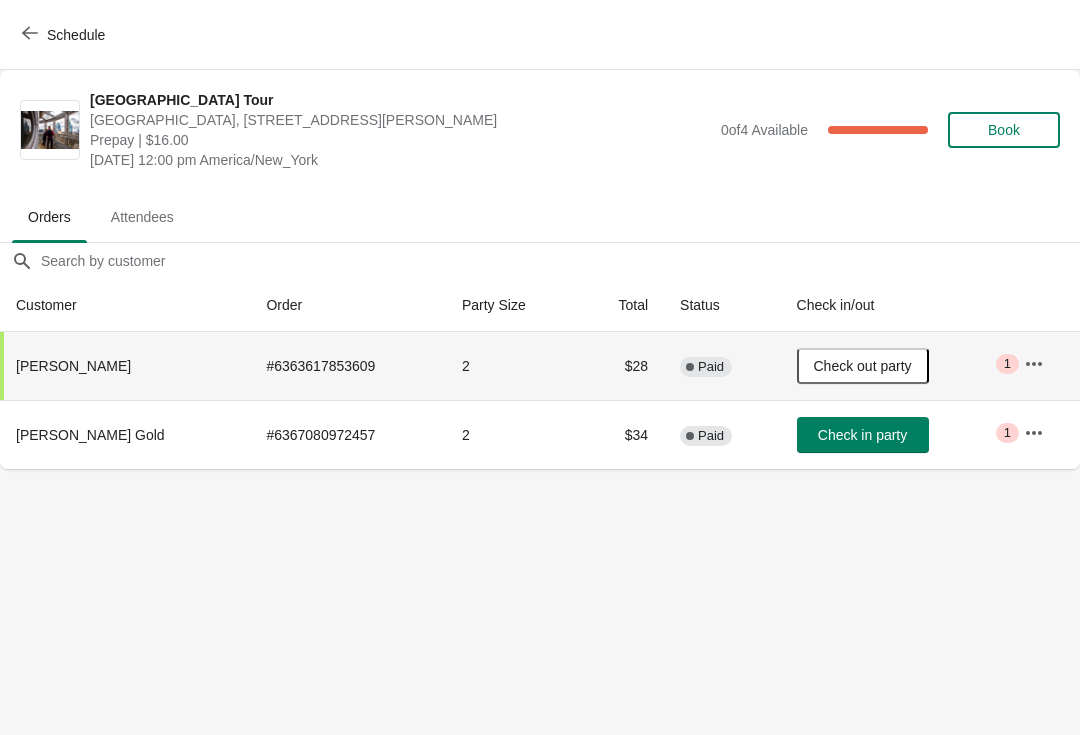 click 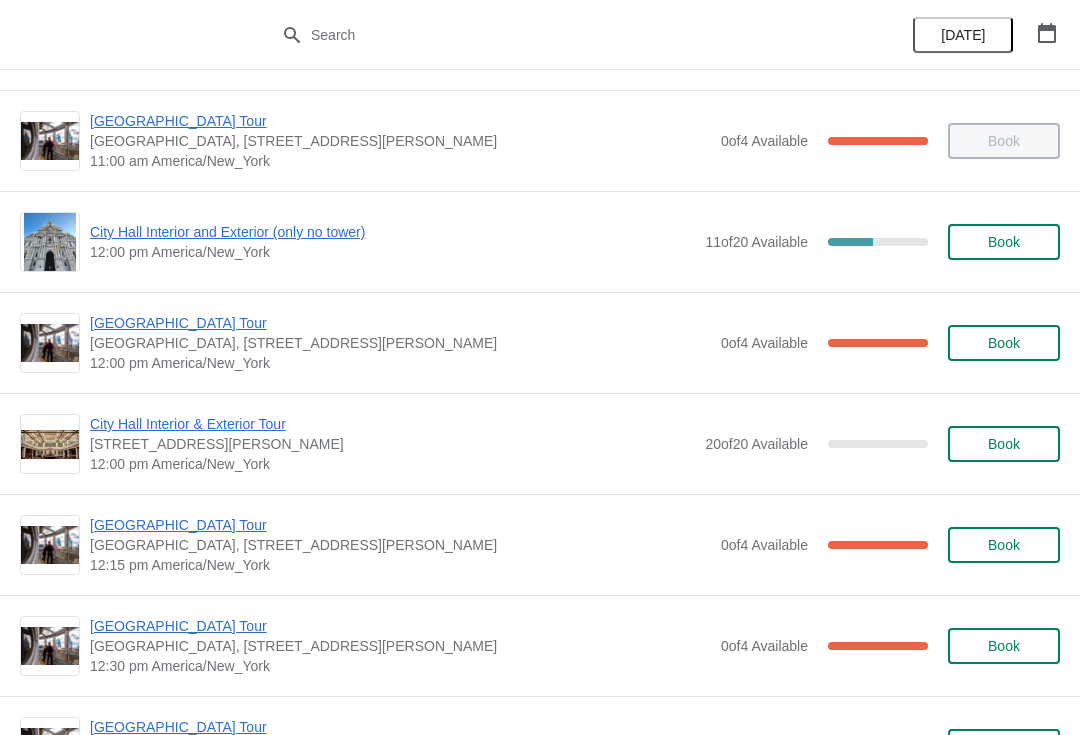scroll, scrollTop: 704, scrollLeft: 0, axis: vertical 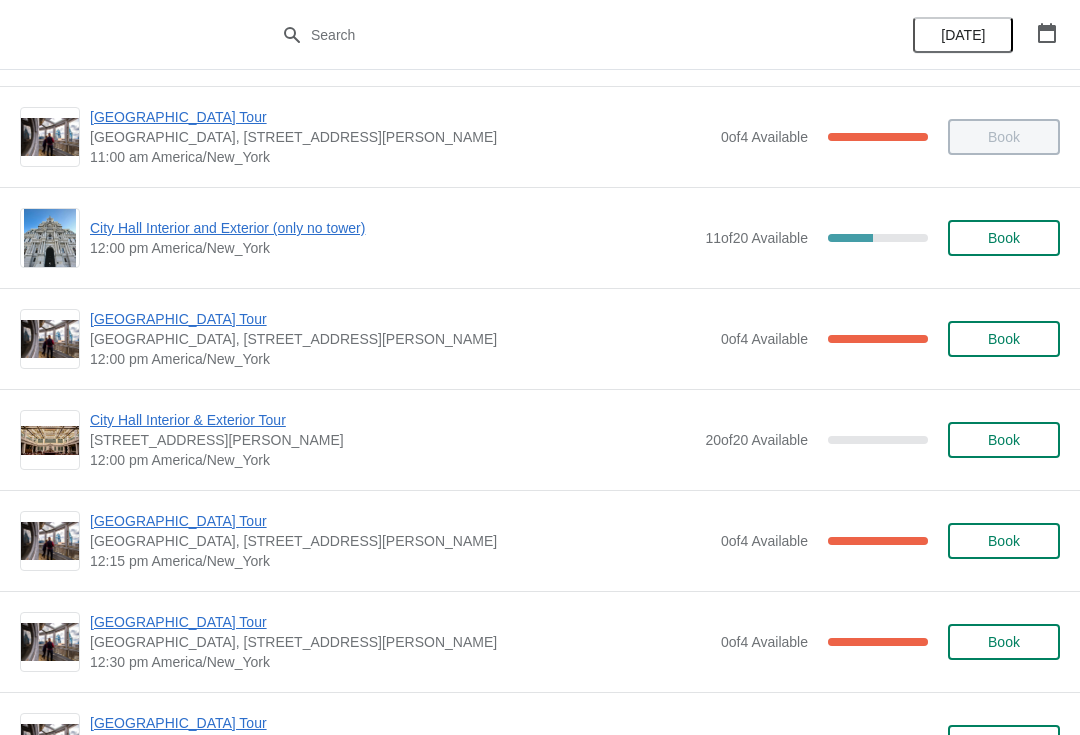 click on "City Hall Interior and Exterior (only no tower)" at bounding box center [392, 228] 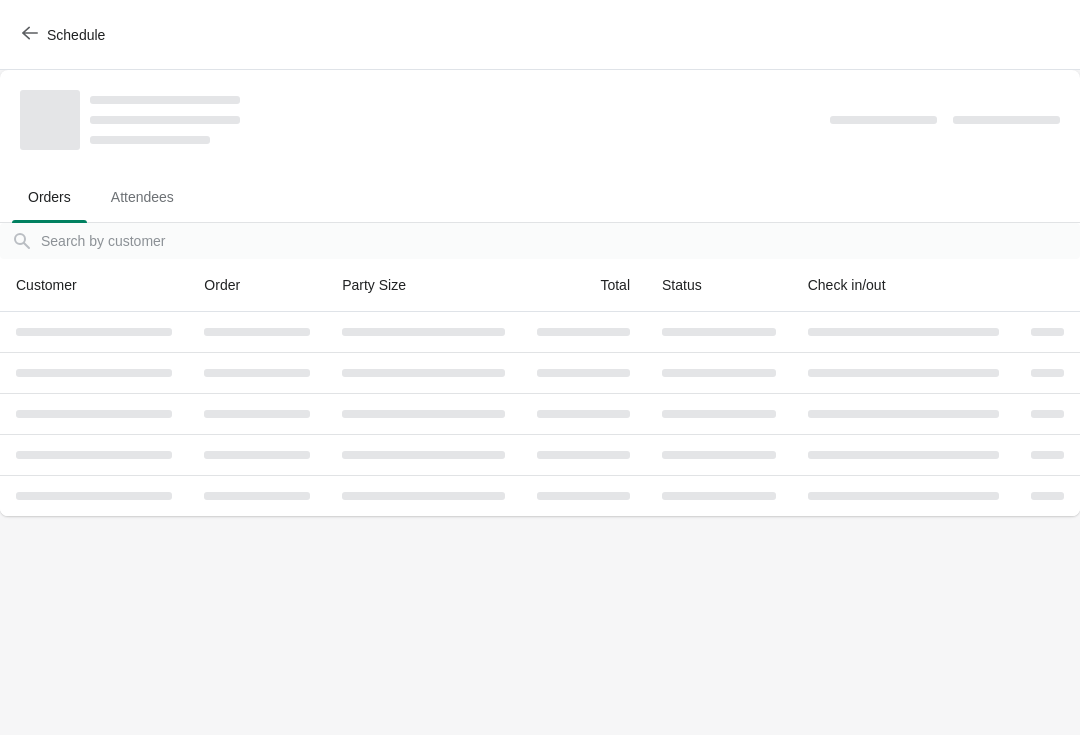 scroll, scrollTop: 0, scrollLeft: 0, axis: both 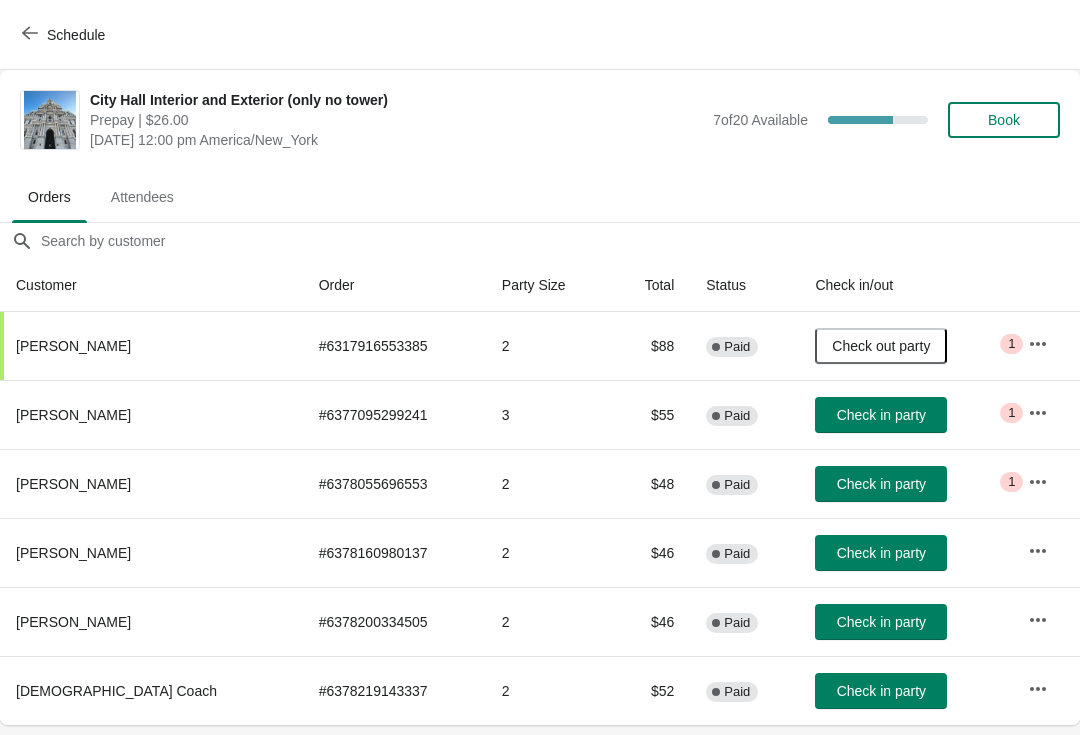 click on "Check in party" at bounding box center (881, 415) 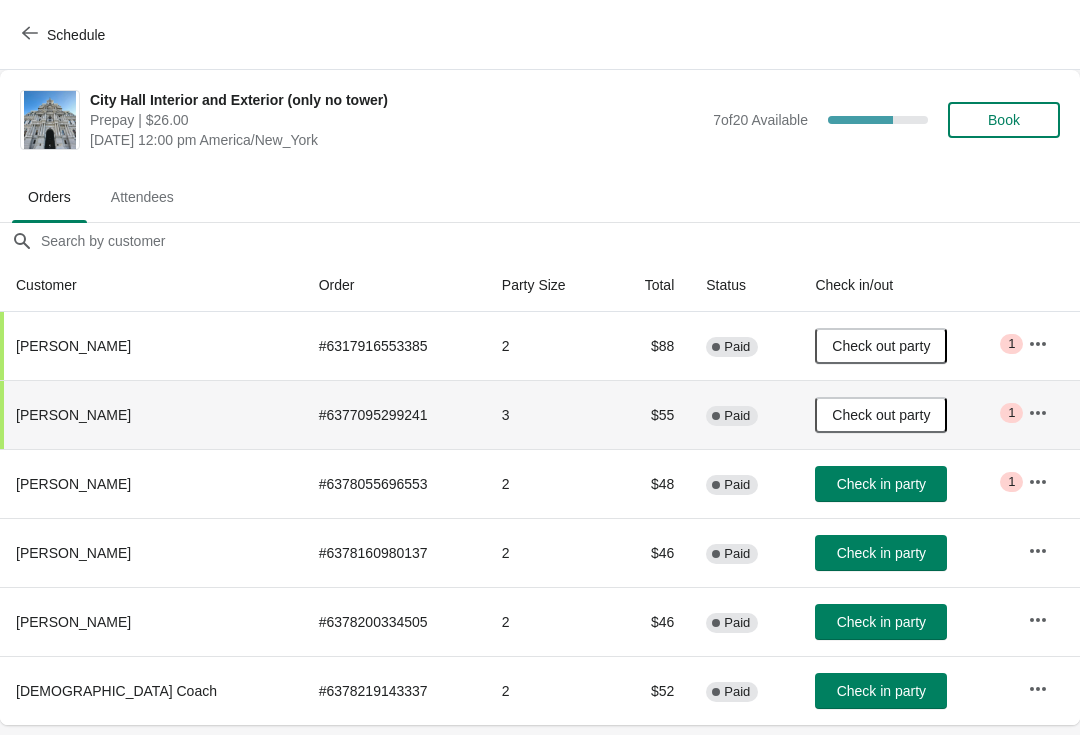 click 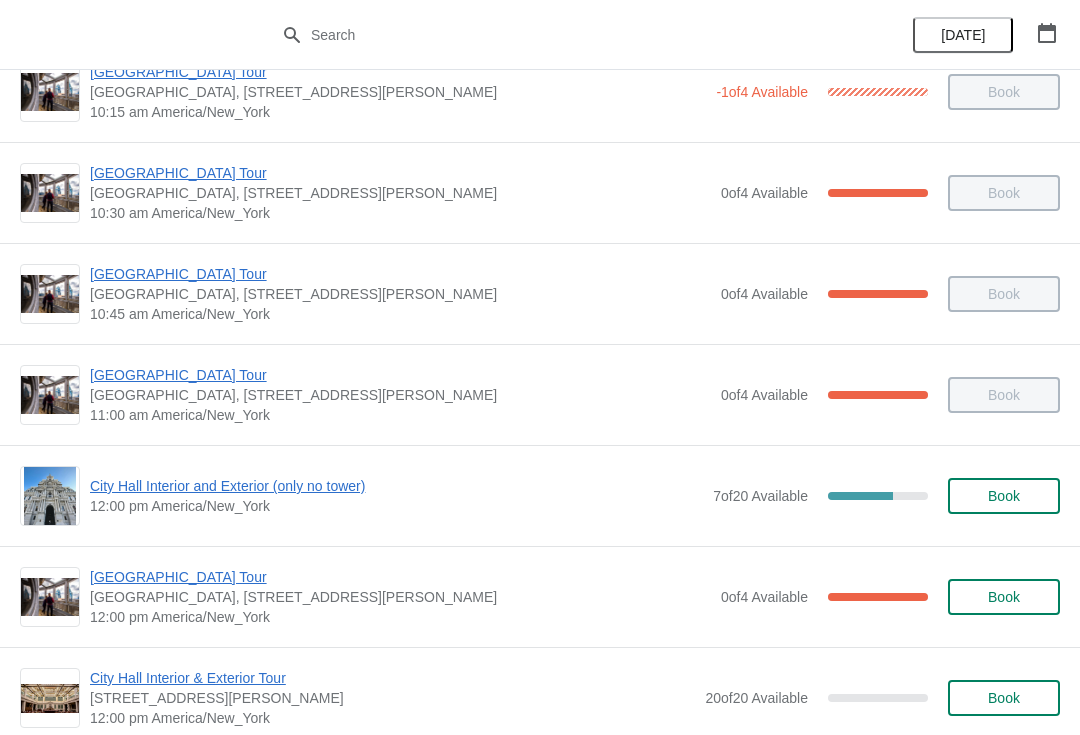 scroll, scrollTop: 447, scrollLeft: 0, axis: vertical 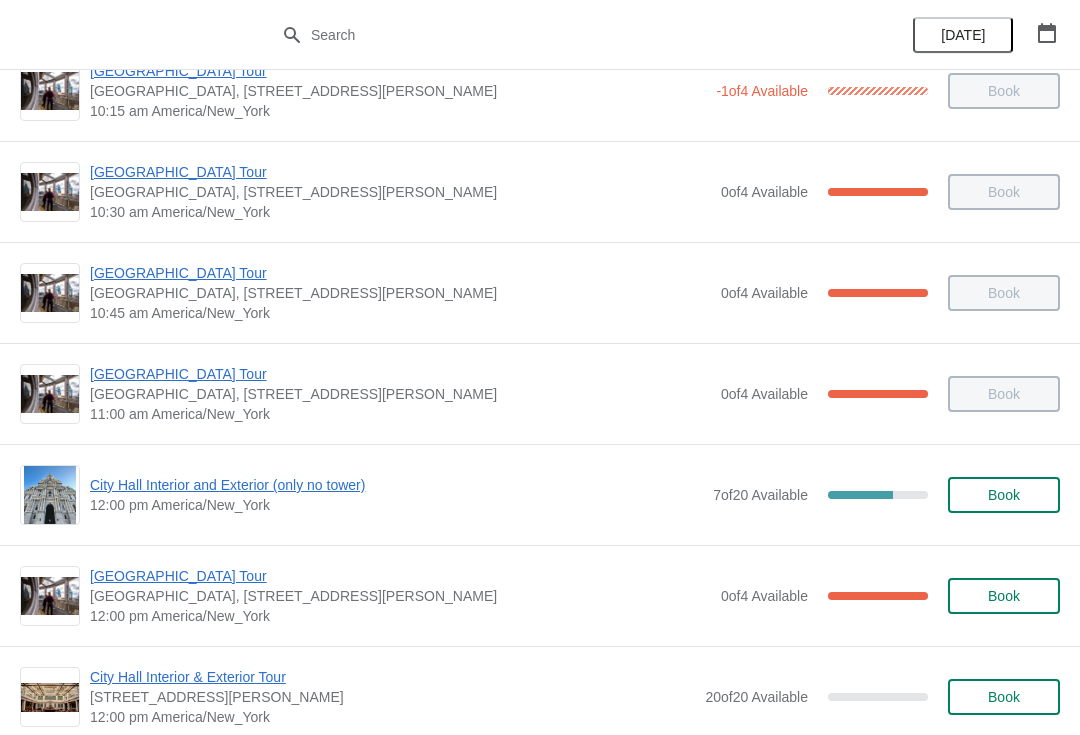 click on "City Hall Interior and Exterior (only no tower)" at bounding box center (396, 485) 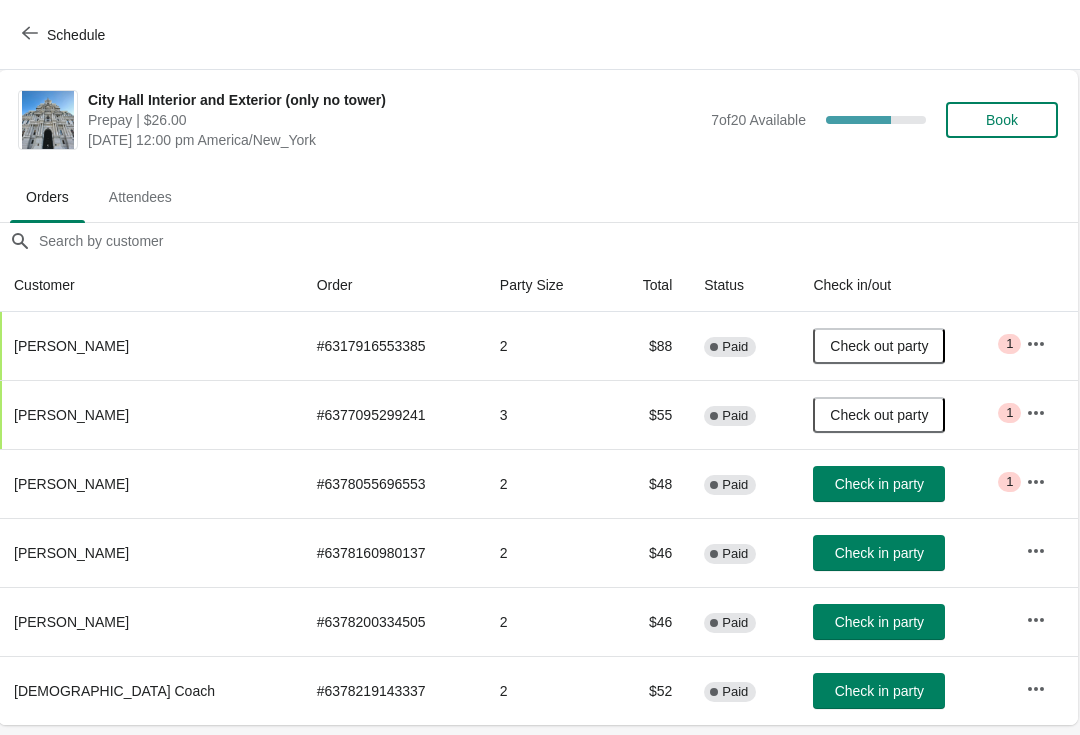 scroll, scrollTop: 0, scrollLeft: 1, axis: horizontal 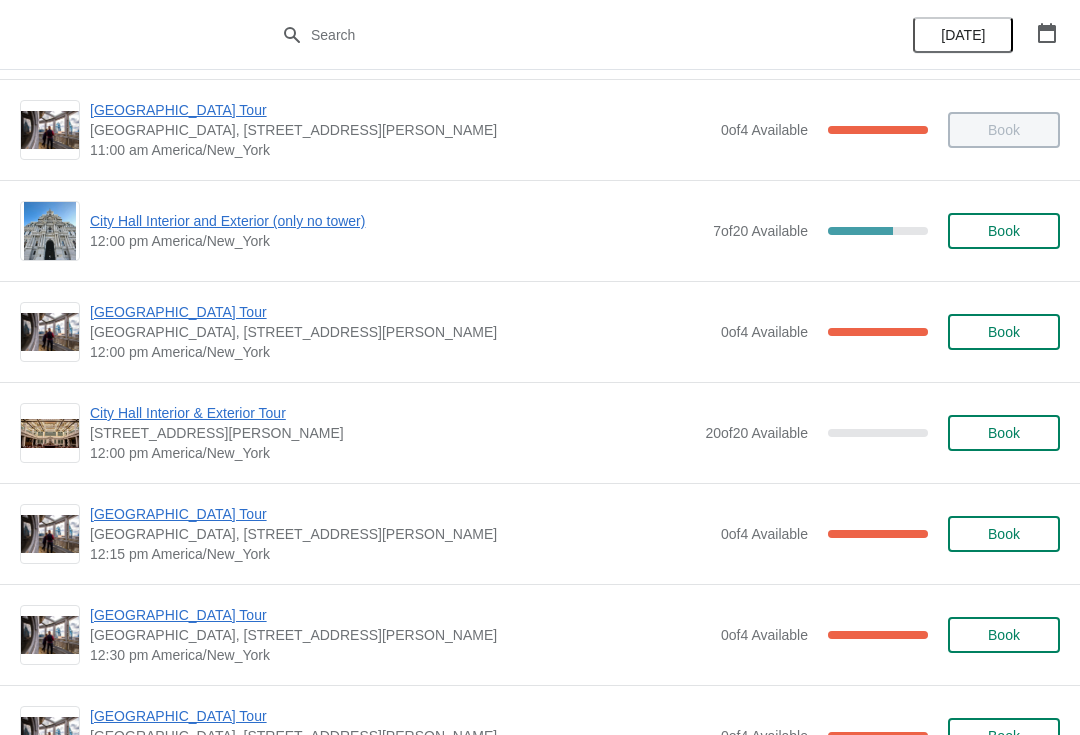 click on "[GEOGRAPHIC_DATA] Tour" at bounding box center [400, 312] 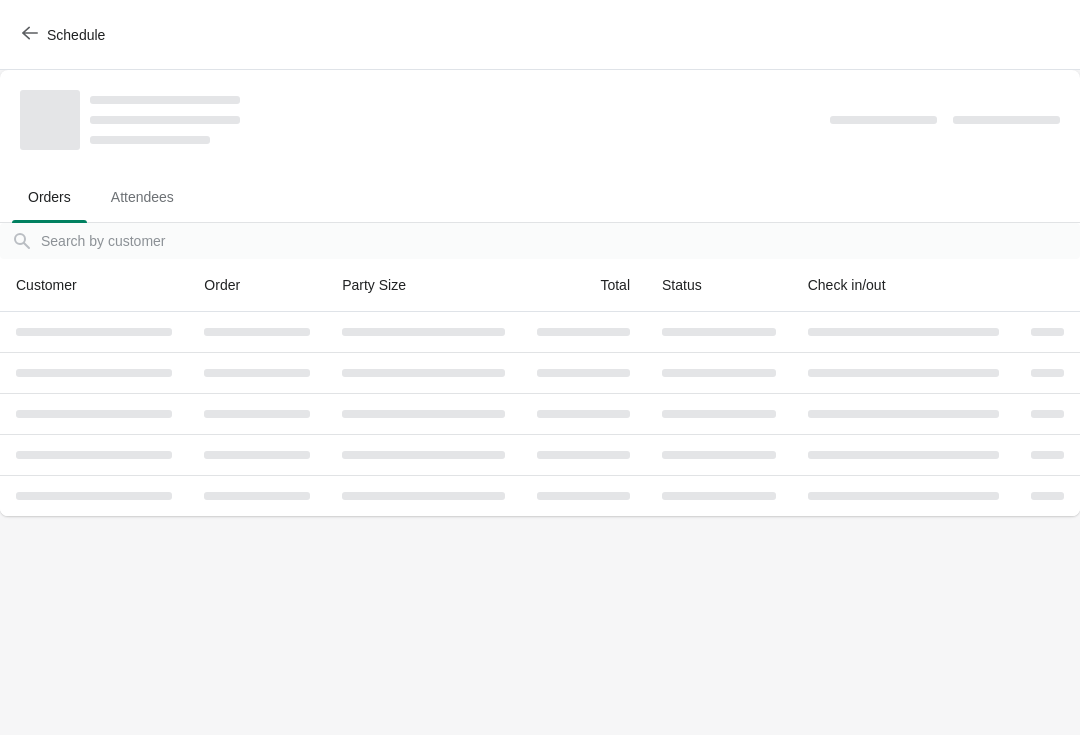 scroll, scrollTop: 0, scrollLeft: 0, axis: both 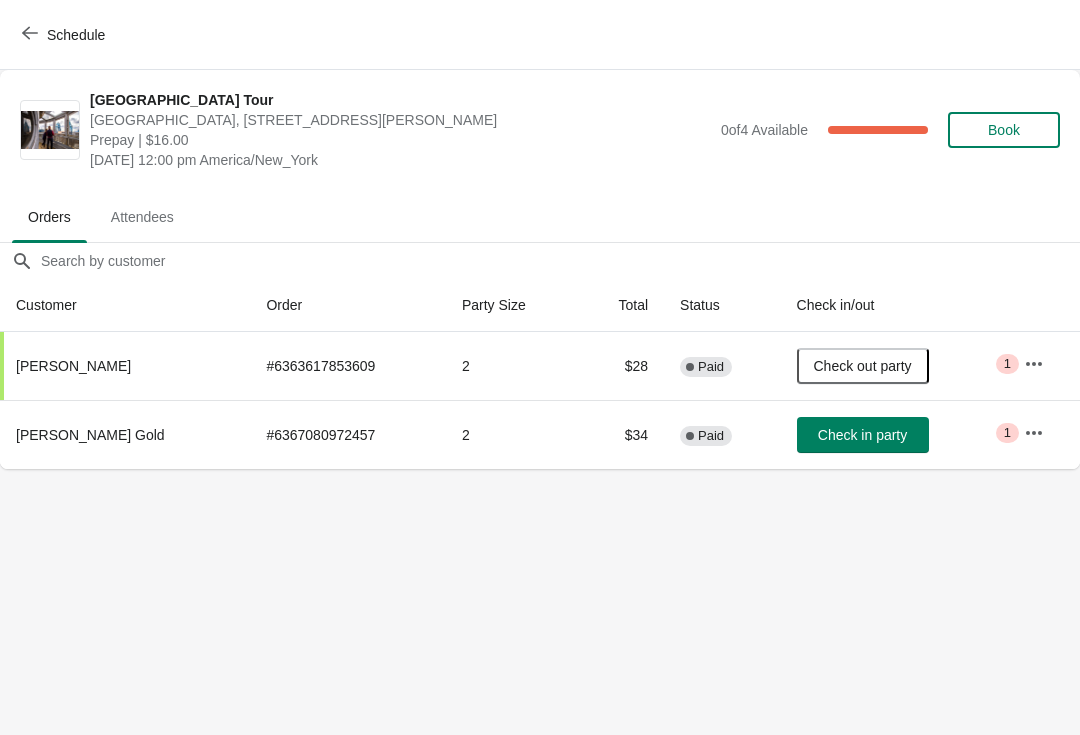 click on "Schedule" at bounding box center (65, 35) 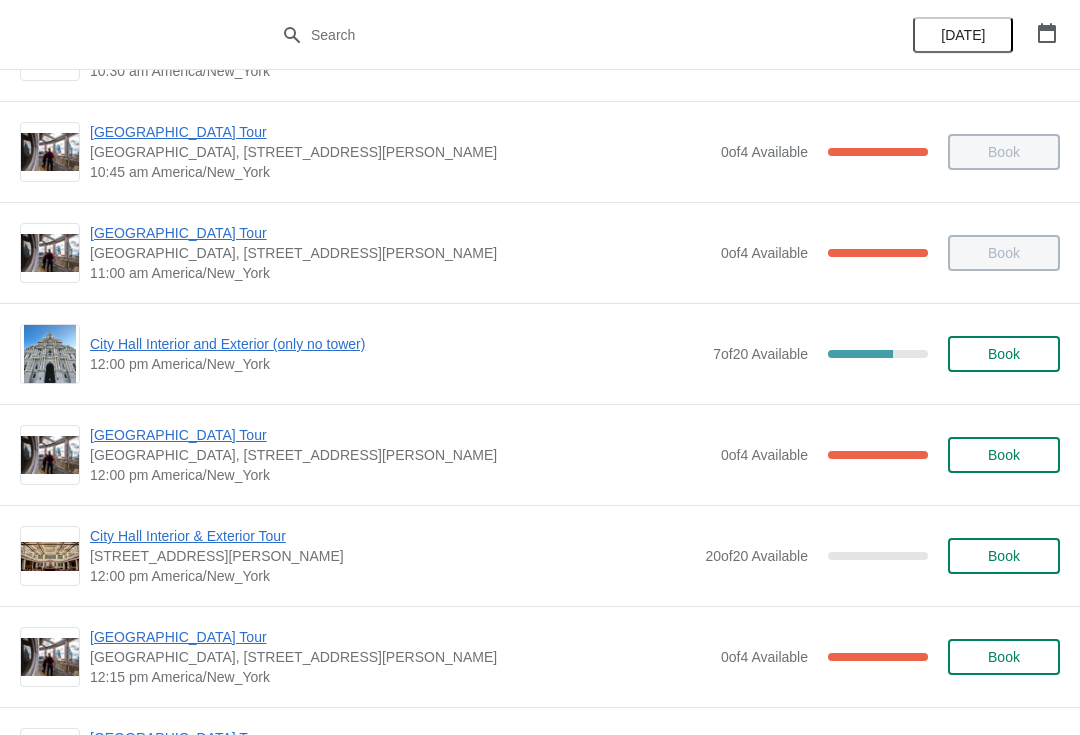 scroll, scrollTop: 589, scrollLeft: 0, axis: vertical 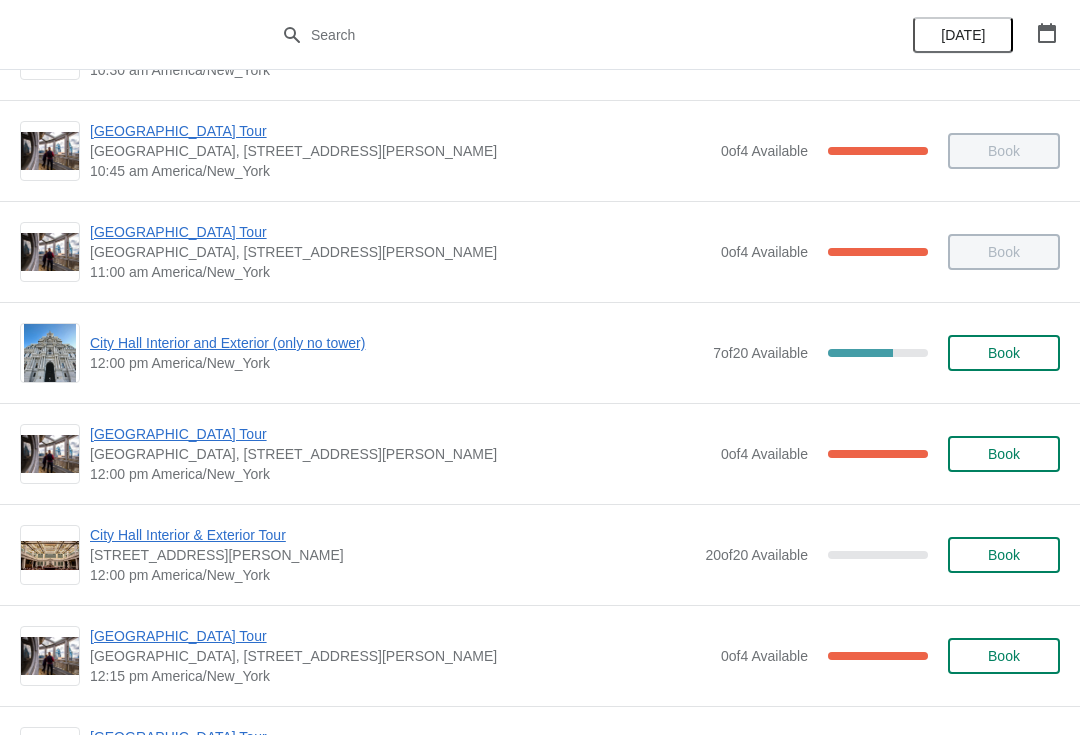 click on "City Hall Interior and Exterior (only no tower)" at bounding box center [396, 343] 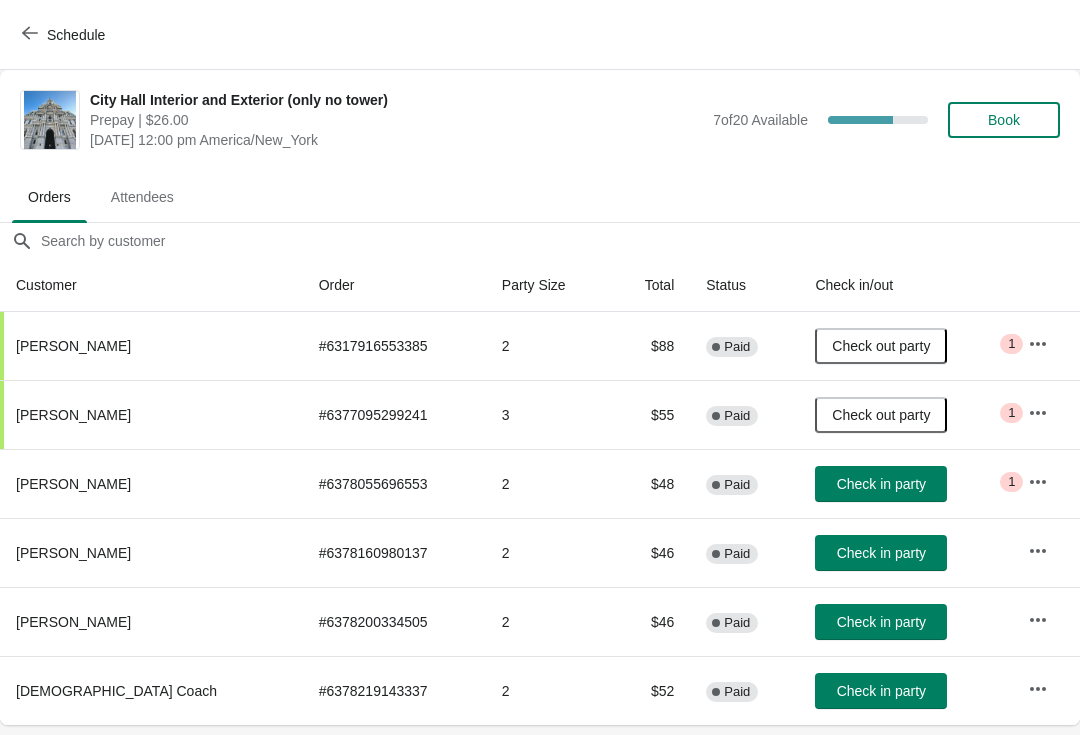 click on "Check in party" at bounding box center [881, 484] 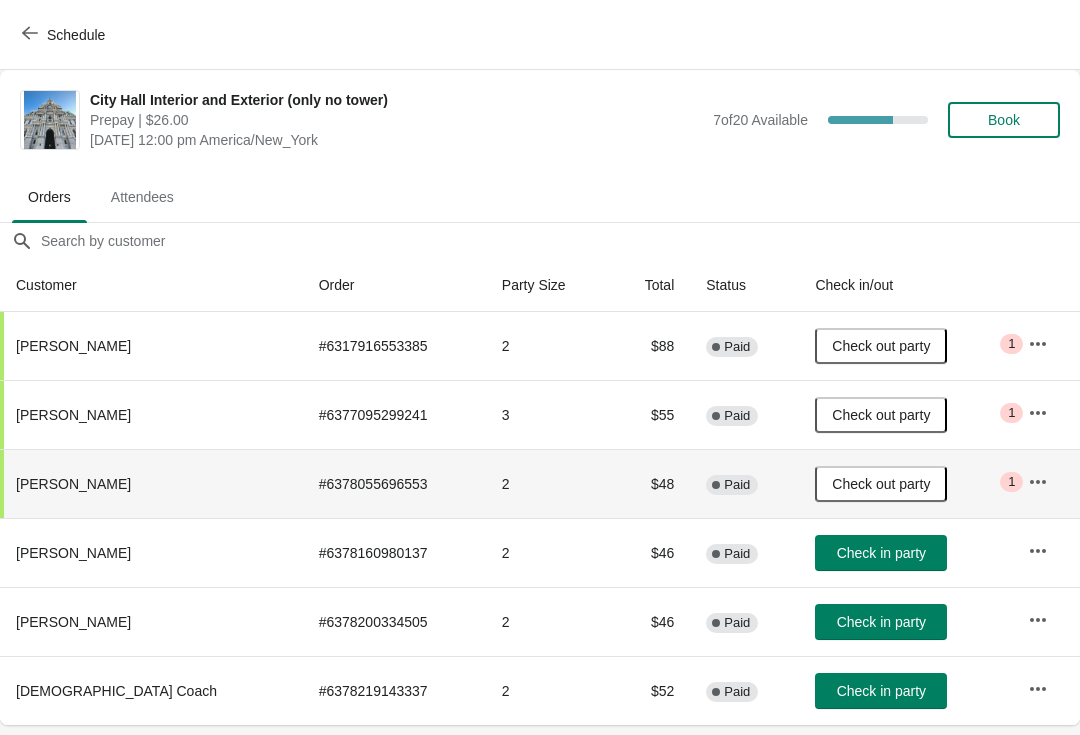 click on "Schedule" at bounding box center [65, 34] 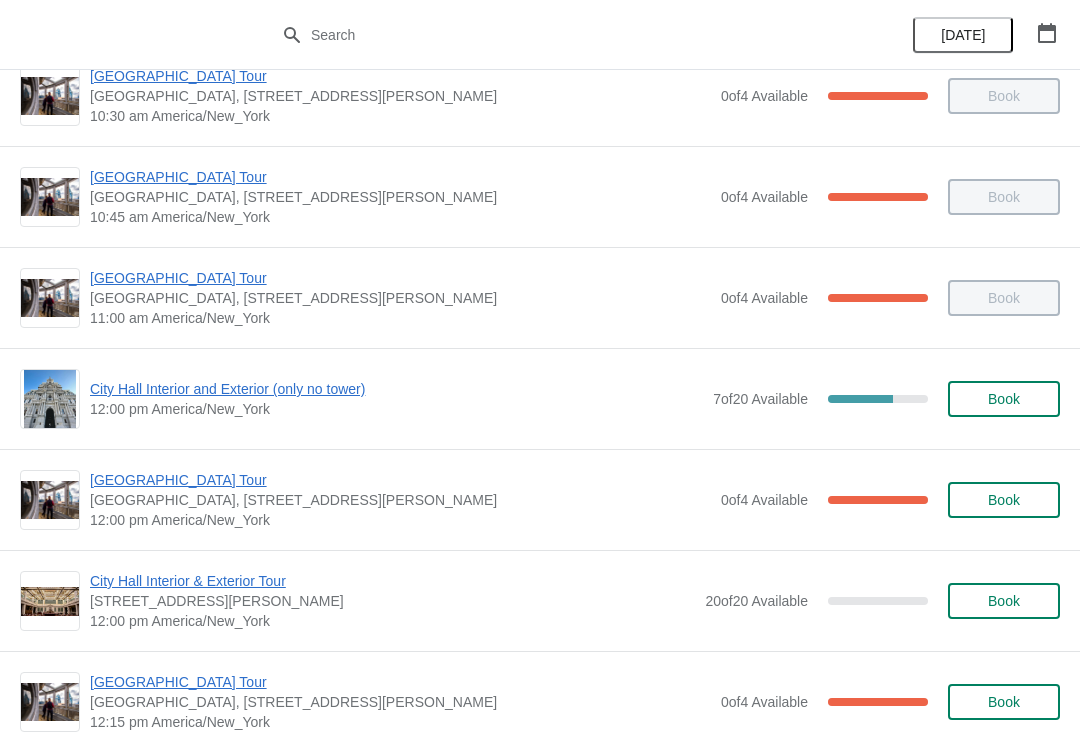 scroll, scrollTop: 544, scrollLeft: 0, axis: vertical 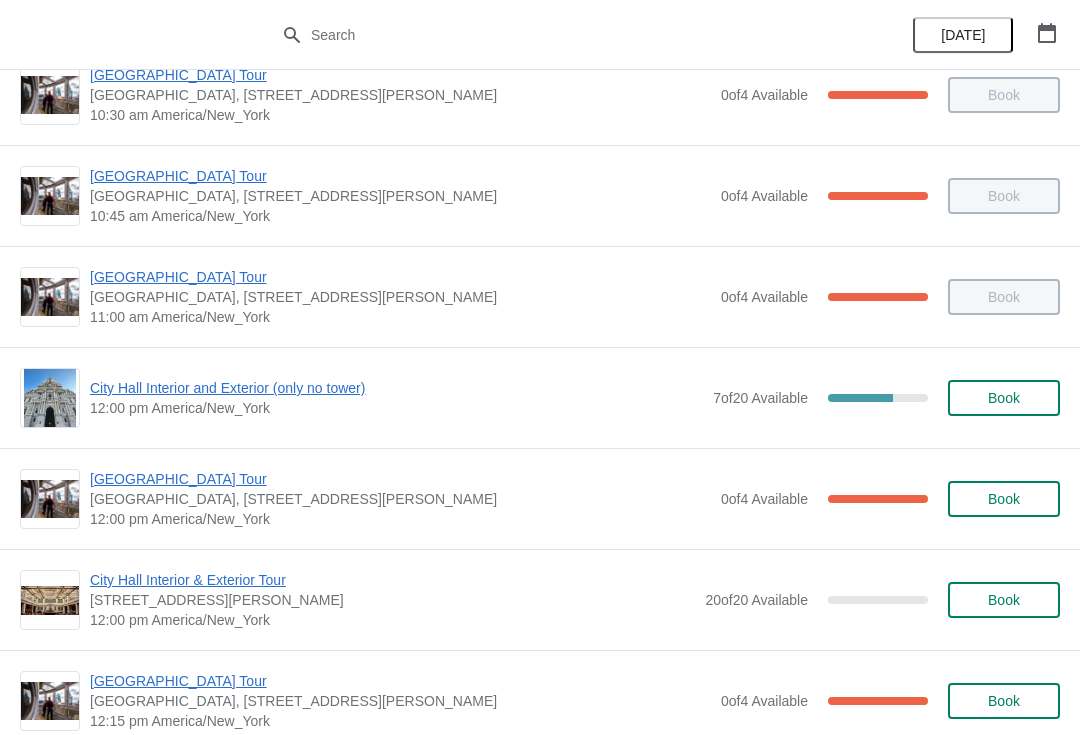 click on "[GEOGRAPHIC_DATA] Tour" at bounding box center (400, 479) 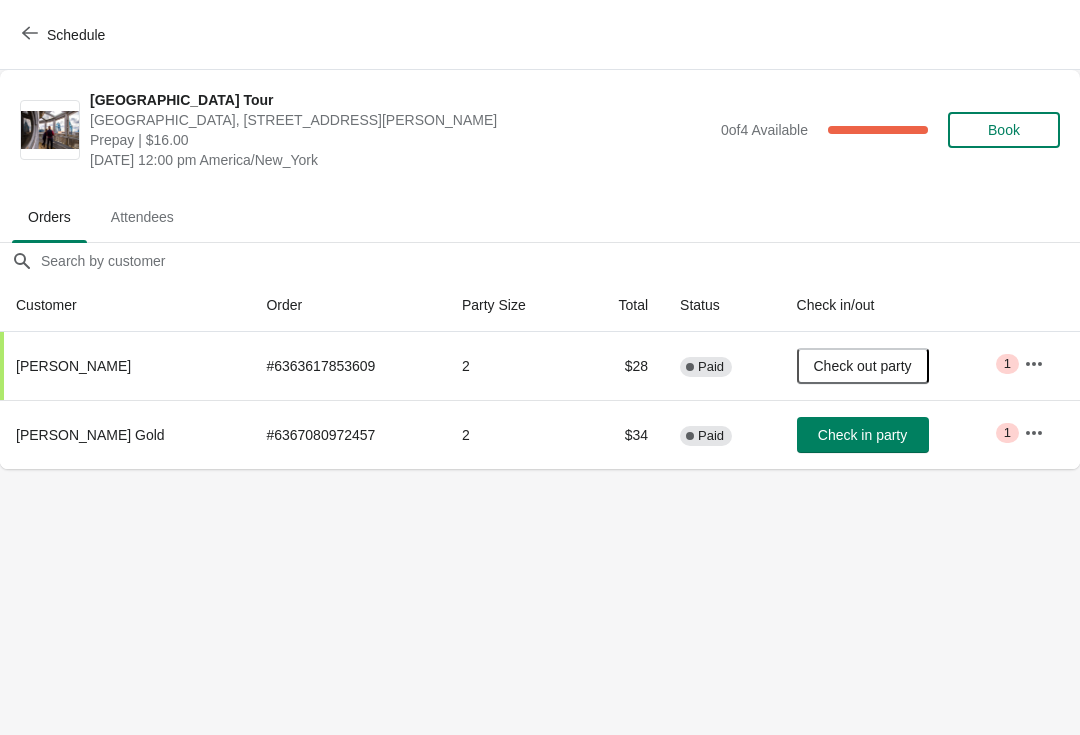 scroll, scrollTop: 0, scrollLeft: 0, axis: both 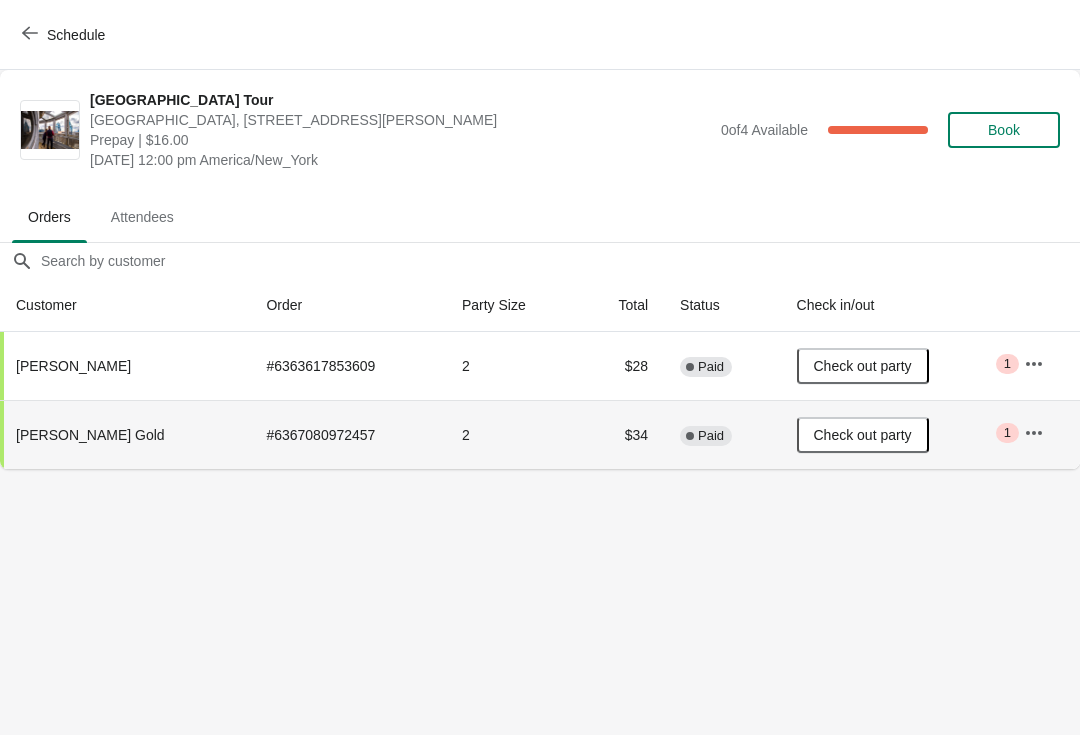 click on "Schedule" at bounding box center (65, 34) 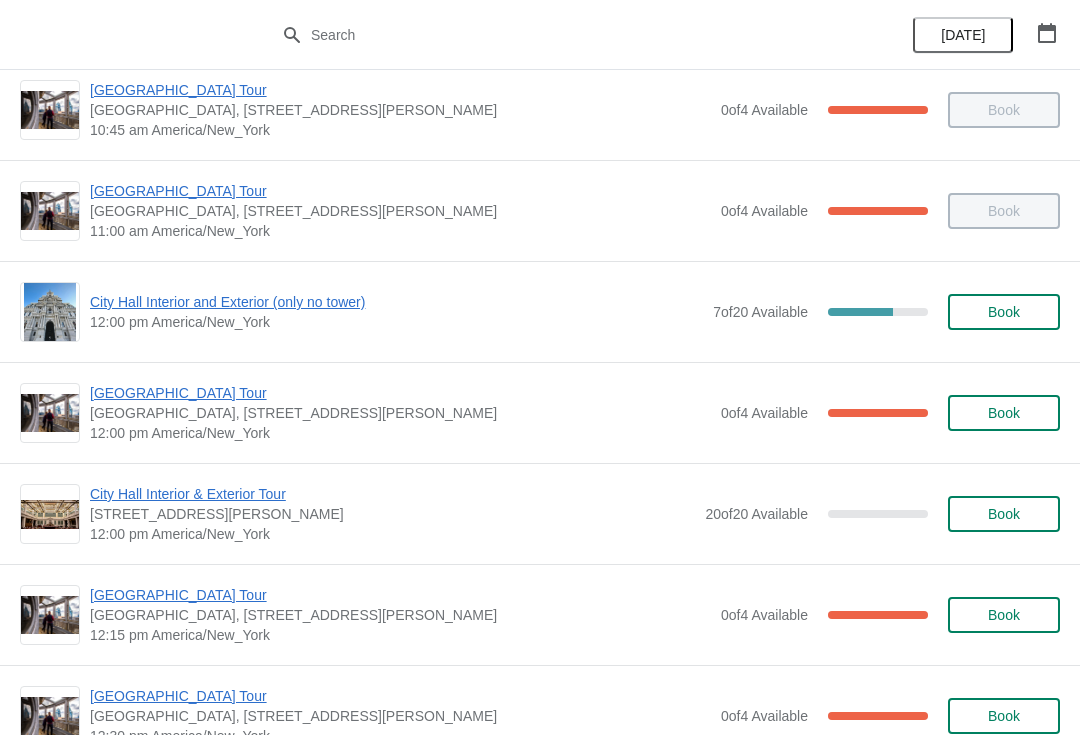 scroll, scrollTop: 684, scrollLeft: 0, axis: vertical 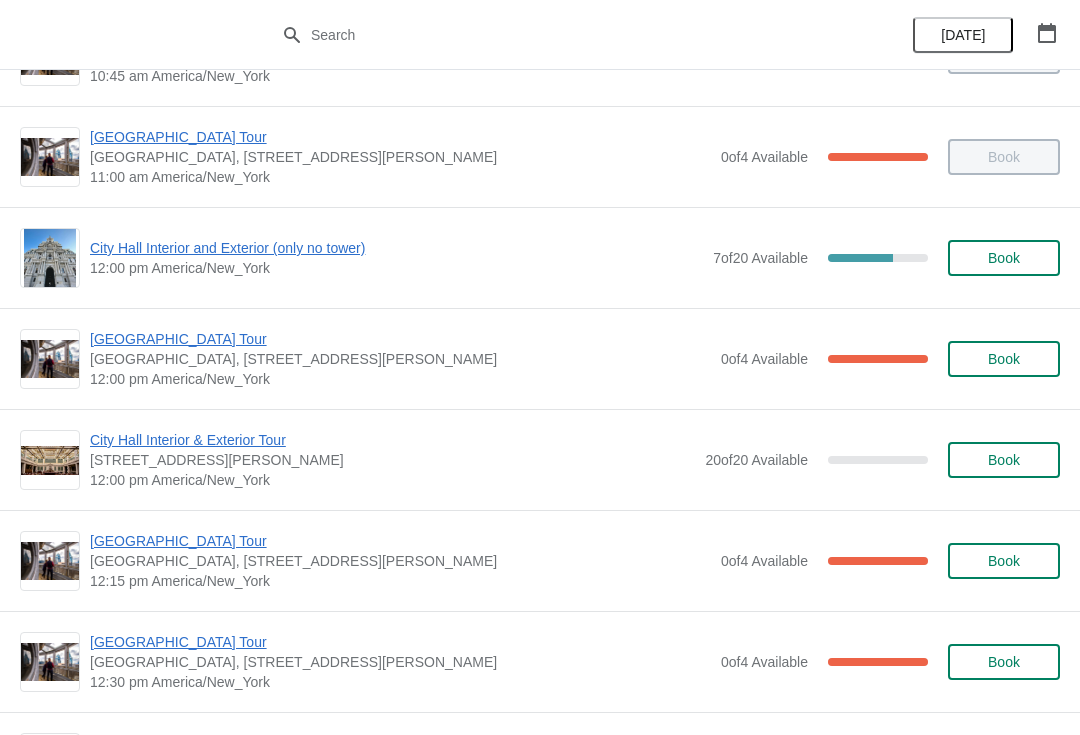 click on "[GEOGRAPHIC_DATA] [GEOGRAPHIC_DATA], [STREET_ADDRESS][PERSON_NAME] 12:15 pm [GEOGRAPHIC_DATA]/New_York 0  of  4   Available 100 % Book" at bounding box center (540, 560) 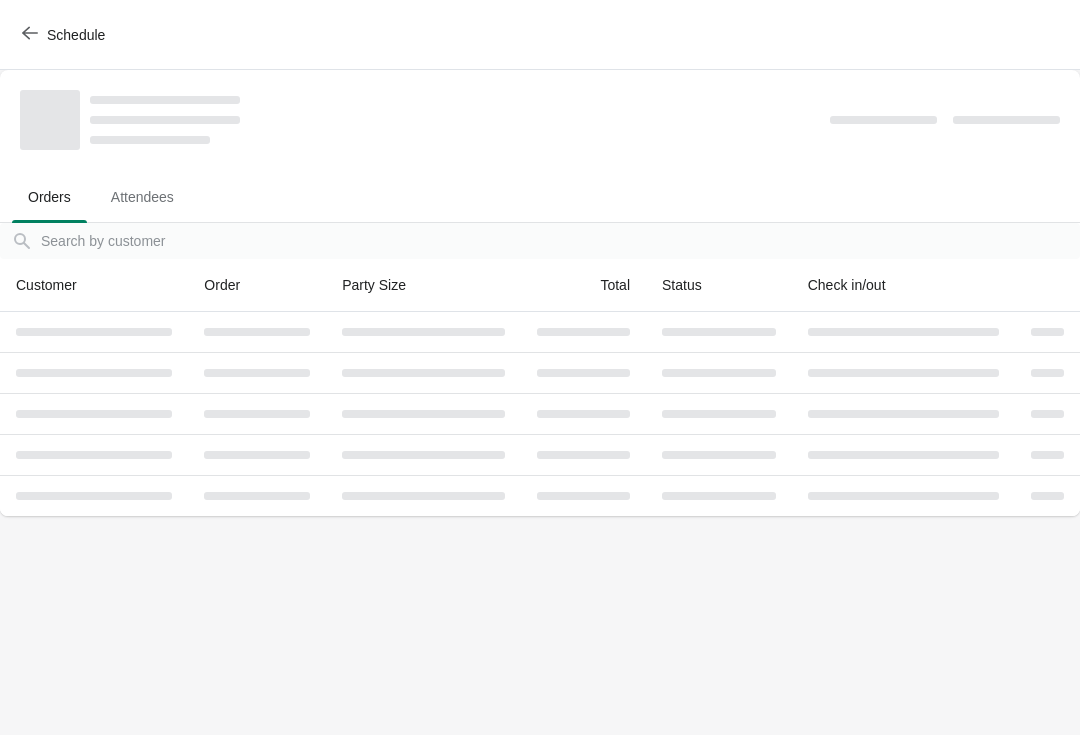 scroll, scrollTop: 0, scrollLeft: 0, axis: both 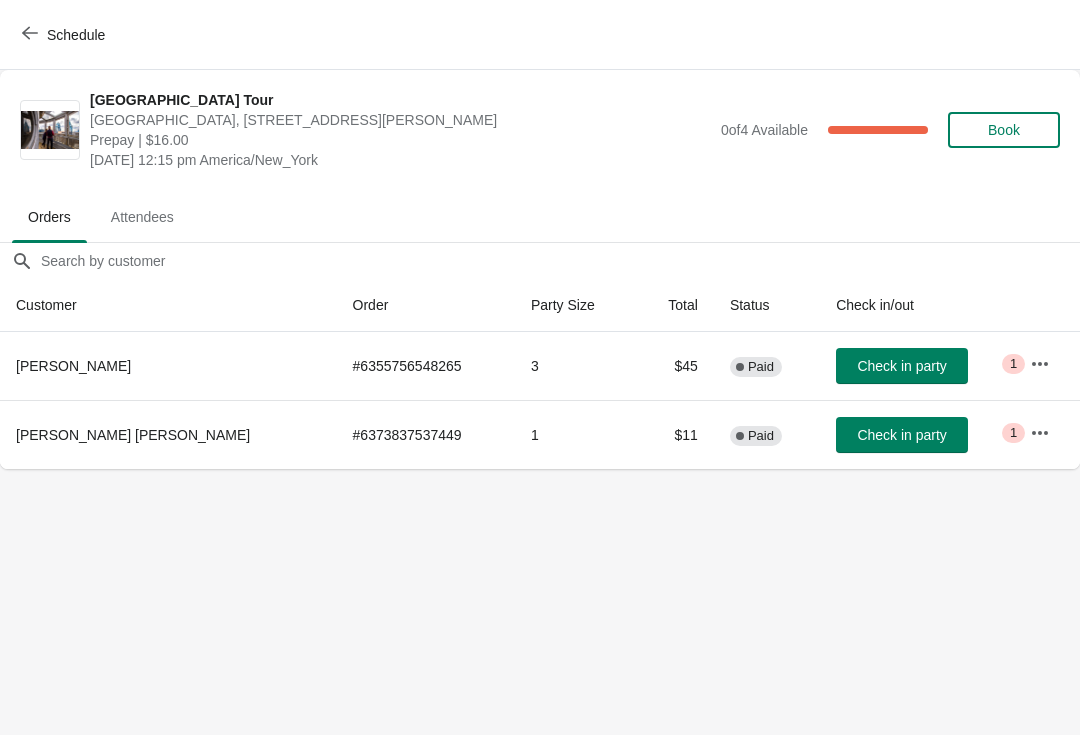 click on "[GEOGRAPHIC_DATA] [GEOGRAPHIC_DATA], [STREET_ADDRESS][PERSON_NAME] Prepay | $16.00 [DATE] 12:15 pm America/New_York 0  of  4   Available 100 % Book Orders Attendees Orders Attendees Orders filter search Customer Order Party Size Total Status Check in/out [PERSON_NAME] # 6355756548265 3 $45 Complete Paid Check in party Critical 1 [PERSON_NAME] [PERSON_NAME] # 6373837537449 1 $11 Complete Paid Check in party Critical 1 Order Details Actions Transfer Restock 0  /  2  Checked in Close" at bounding box center (540, 367) 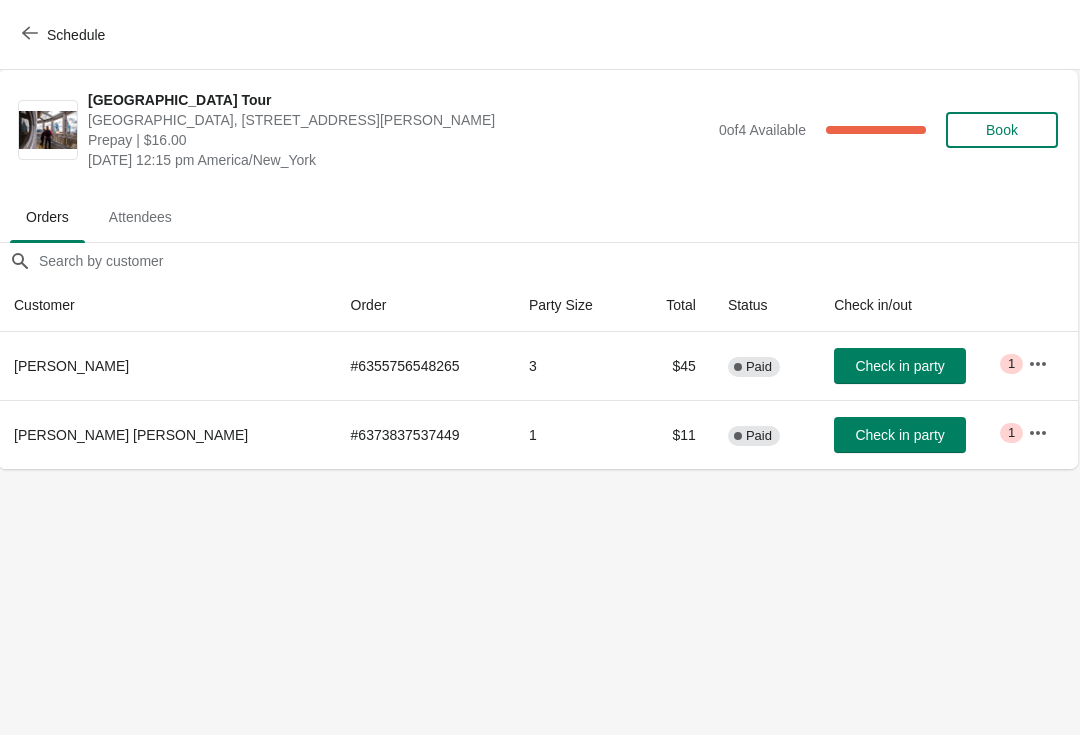 scroll, scrollTop: 0, scrollLeft: 1, axis: horizontal 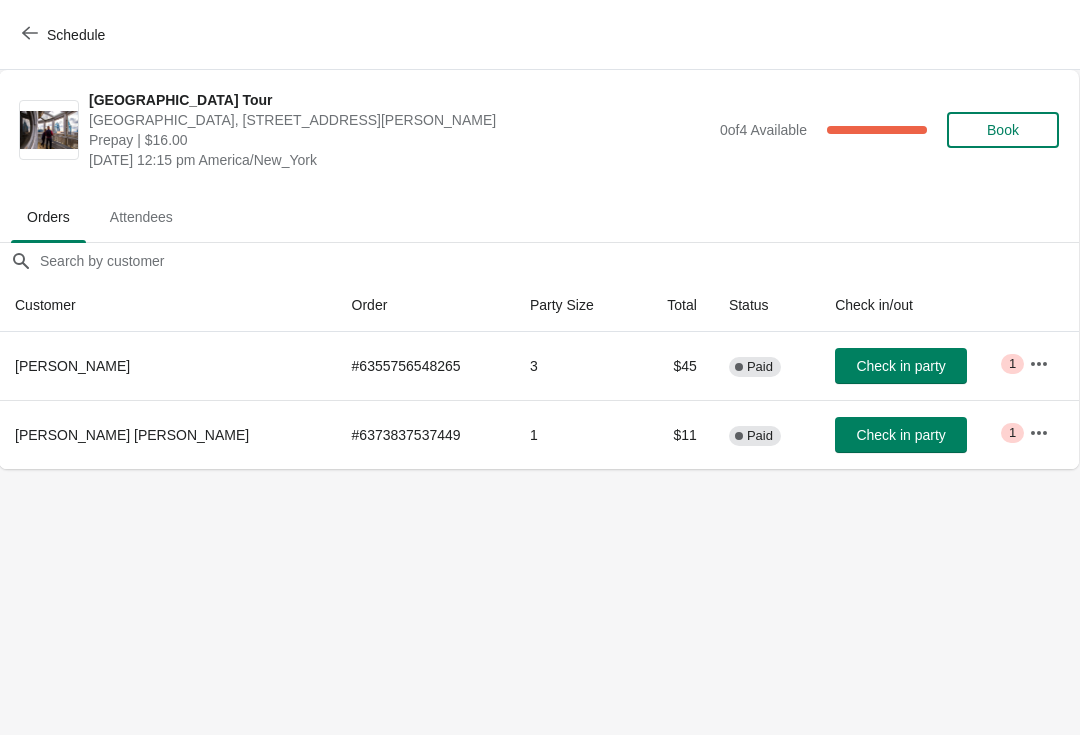 click on "Check in party" at bounding box center [900, 366] 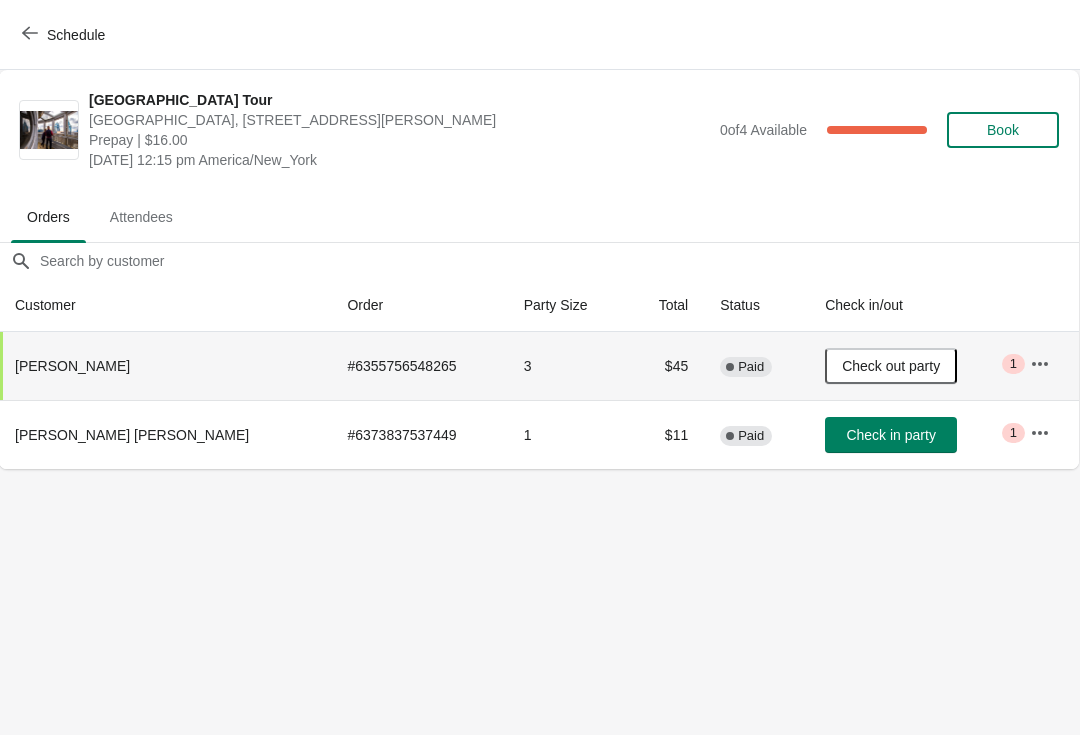click 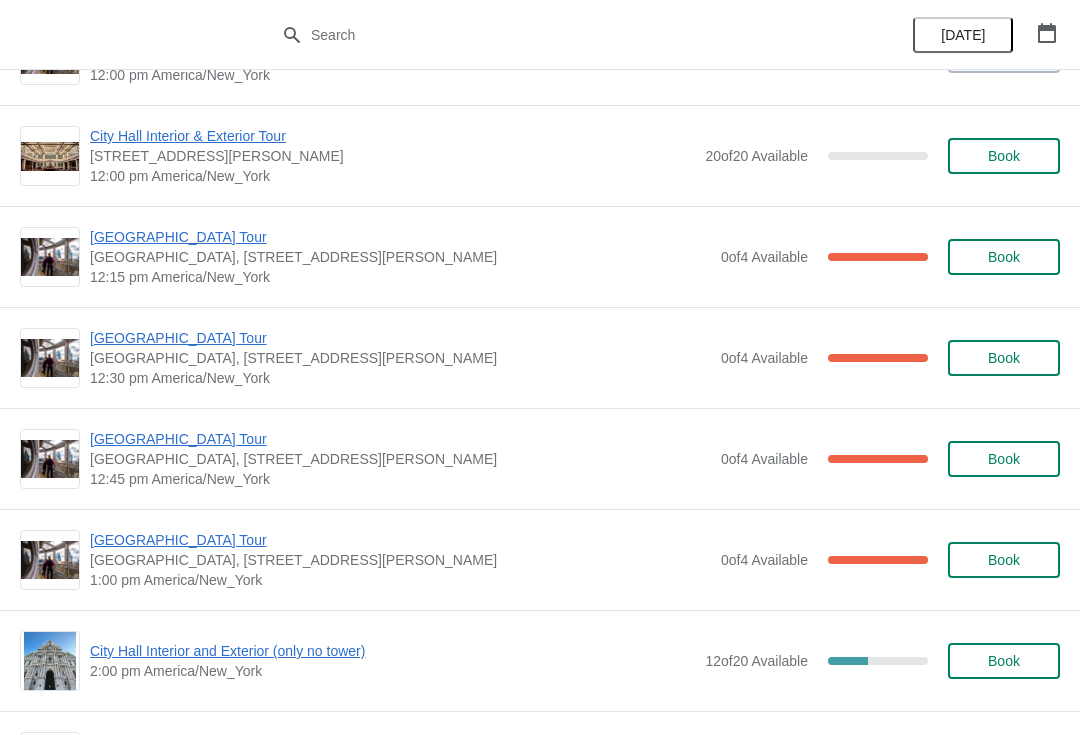 scroll, scrollTop: 992, scrollLeft: 0, axis: vertical 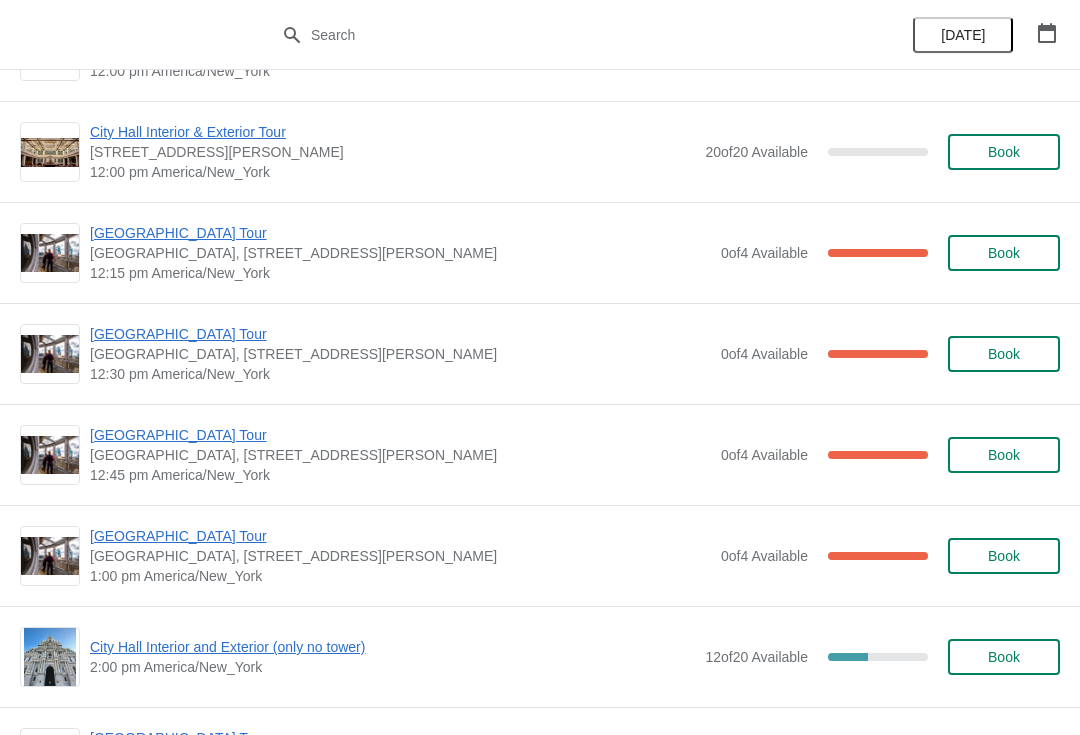 click on "[GEOGRAPHIC_DATA] Tour" at bounding box center (400, 334) 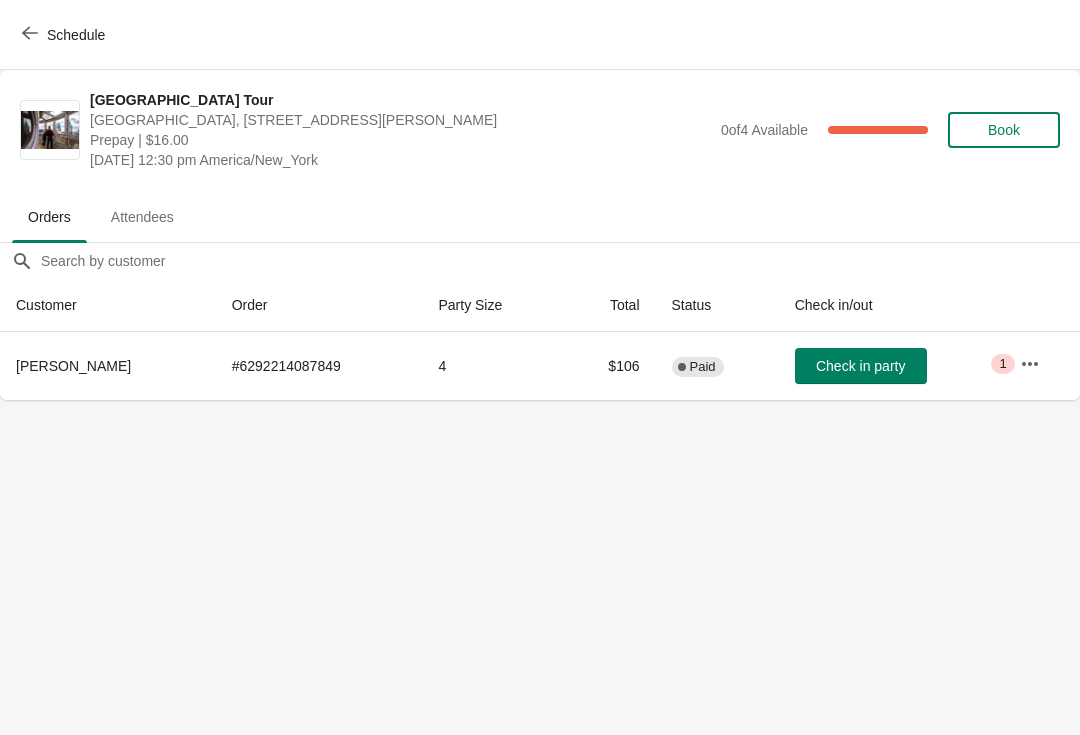 click on "Check in party" at bounding box center [860, 366] 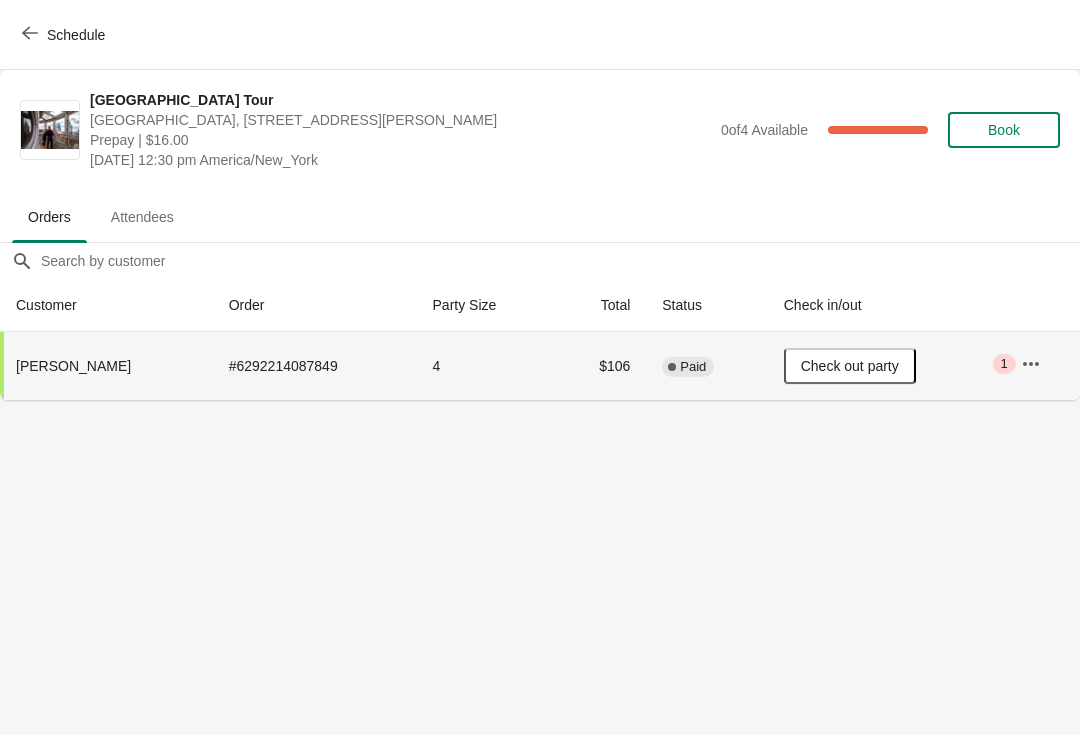 click 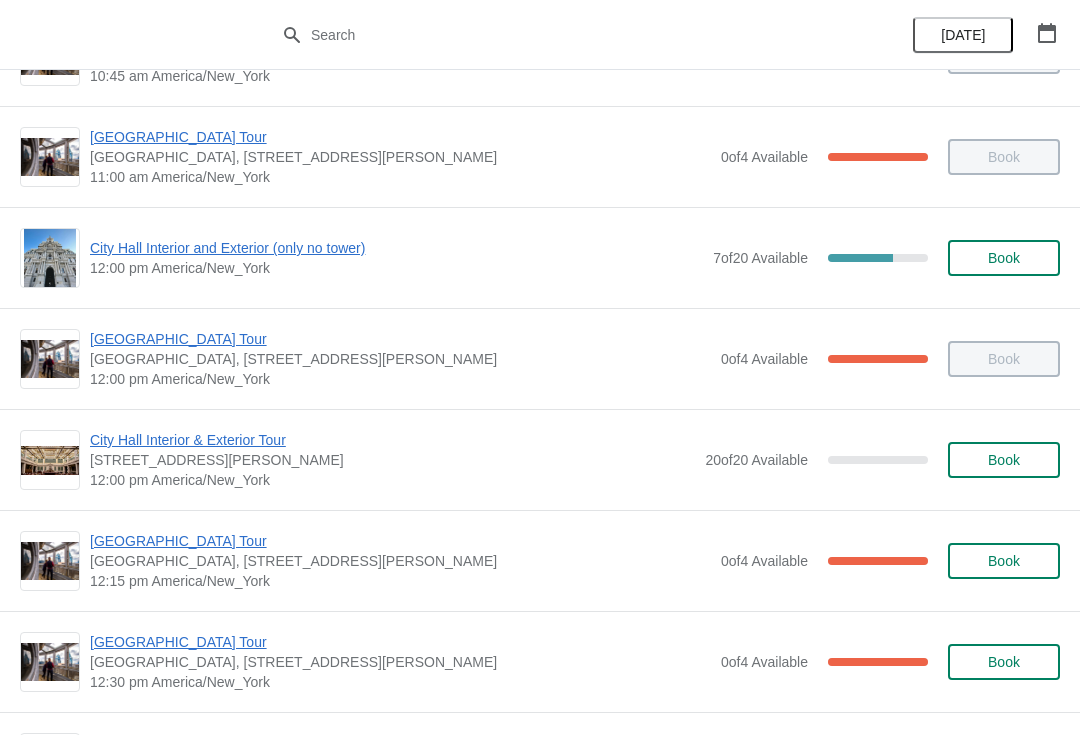scroll, scrollTop: 734, scrollLeft: 0, axis: vertical 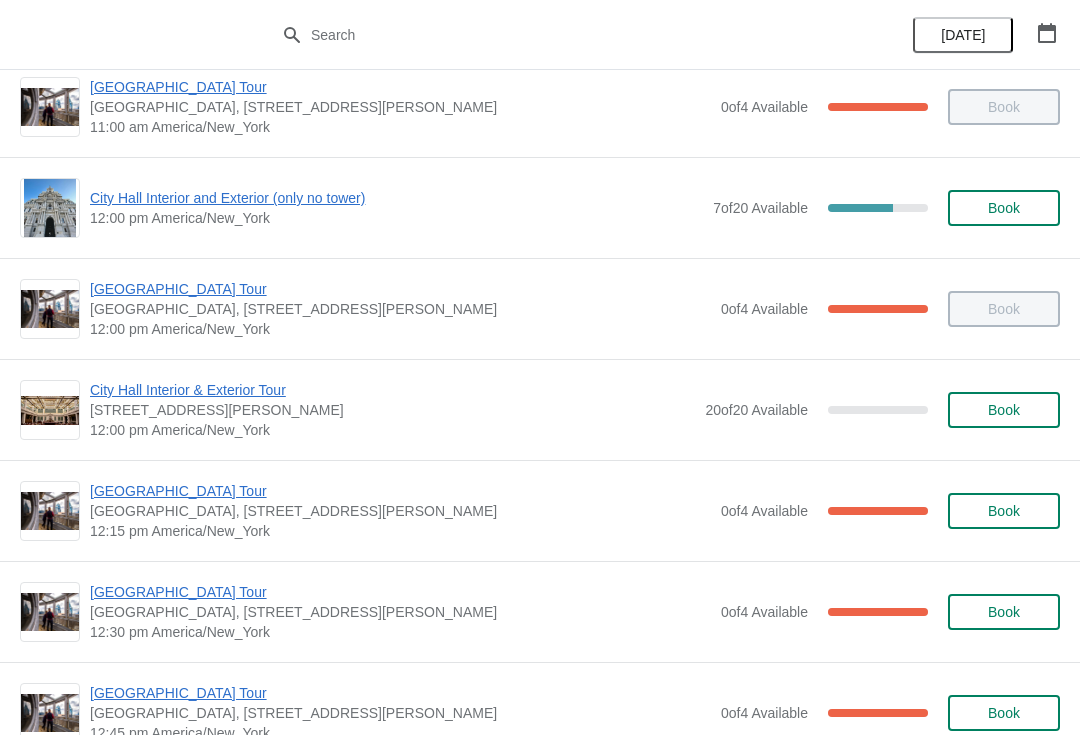 click on "[GEOGRAPHIC_DATA] Tour" at bounding box center [400, 491] 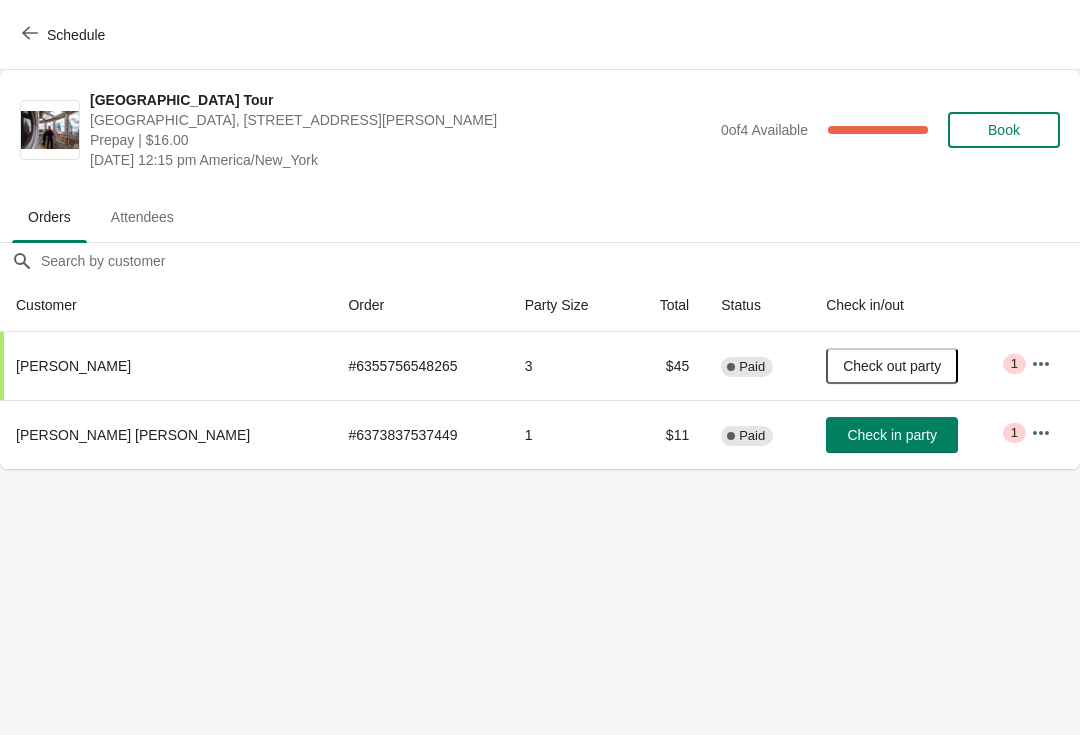click on "Check in party" at bounding box center (891, 435) 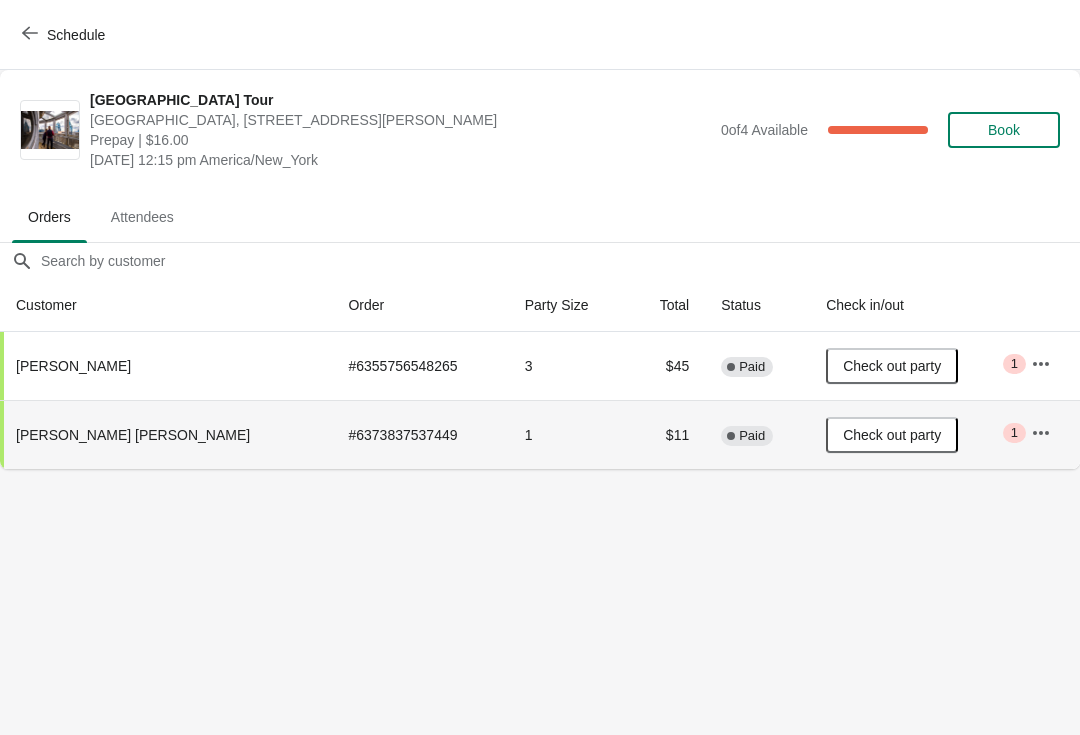 click 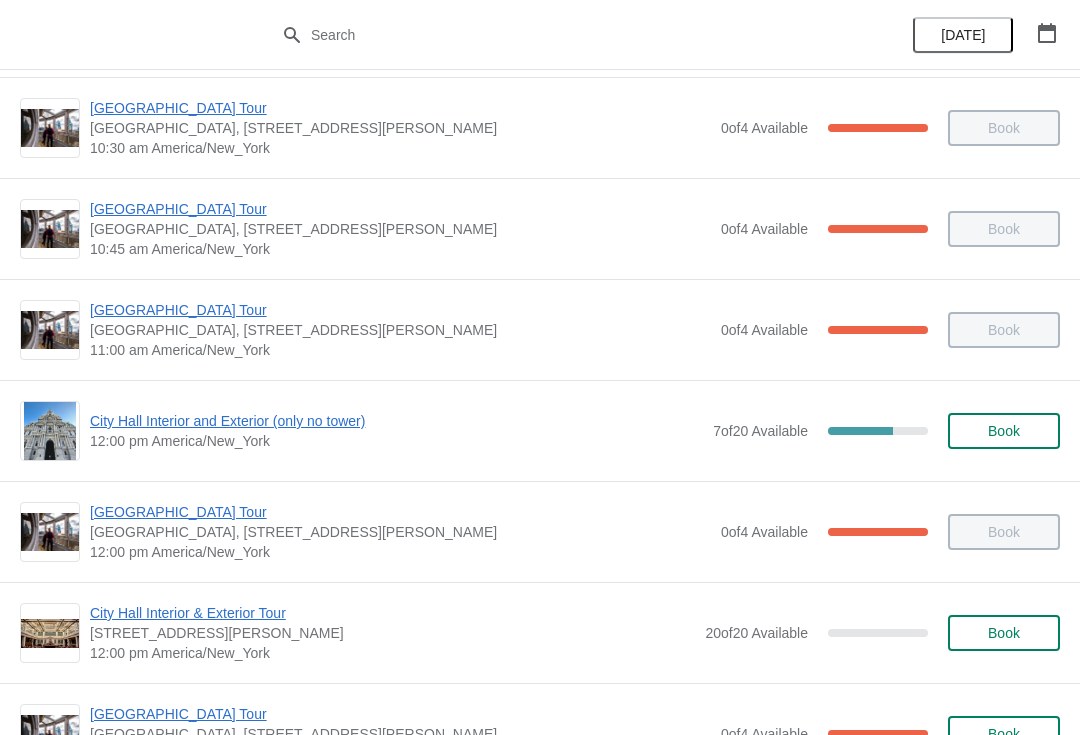 scroll, scrollTop: 514, scrollLeft: 0, axis: vertical 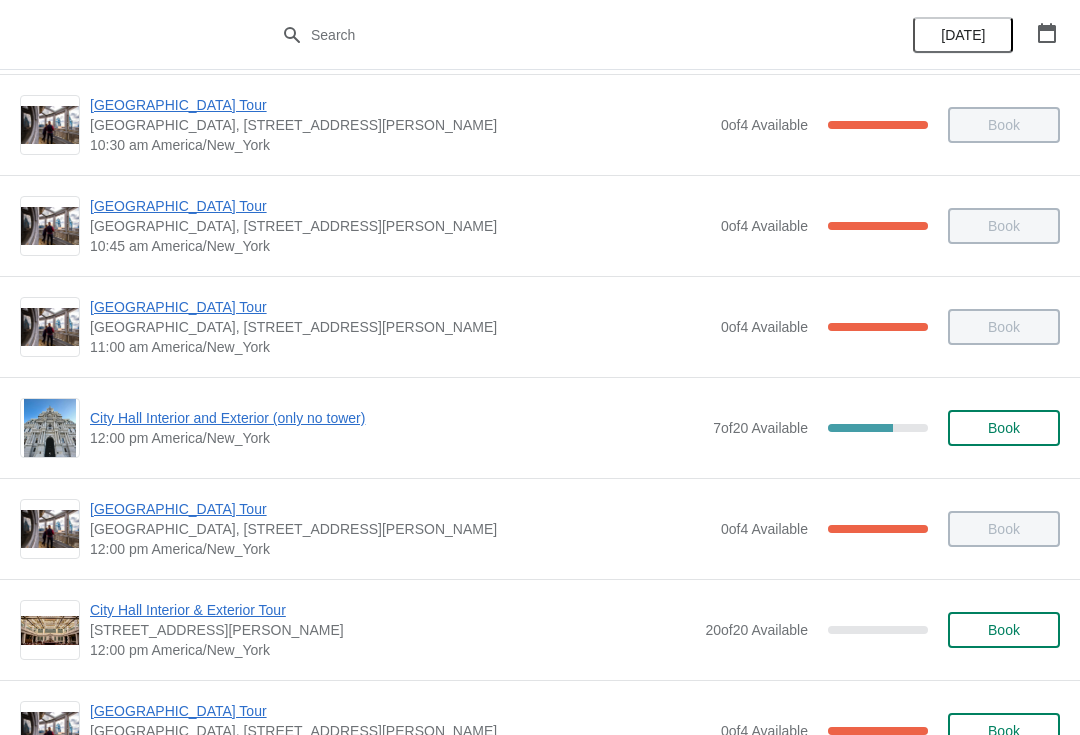 click on "[GEOGRAPHIC_DATA] Tour" at bounding box center (400, 509) 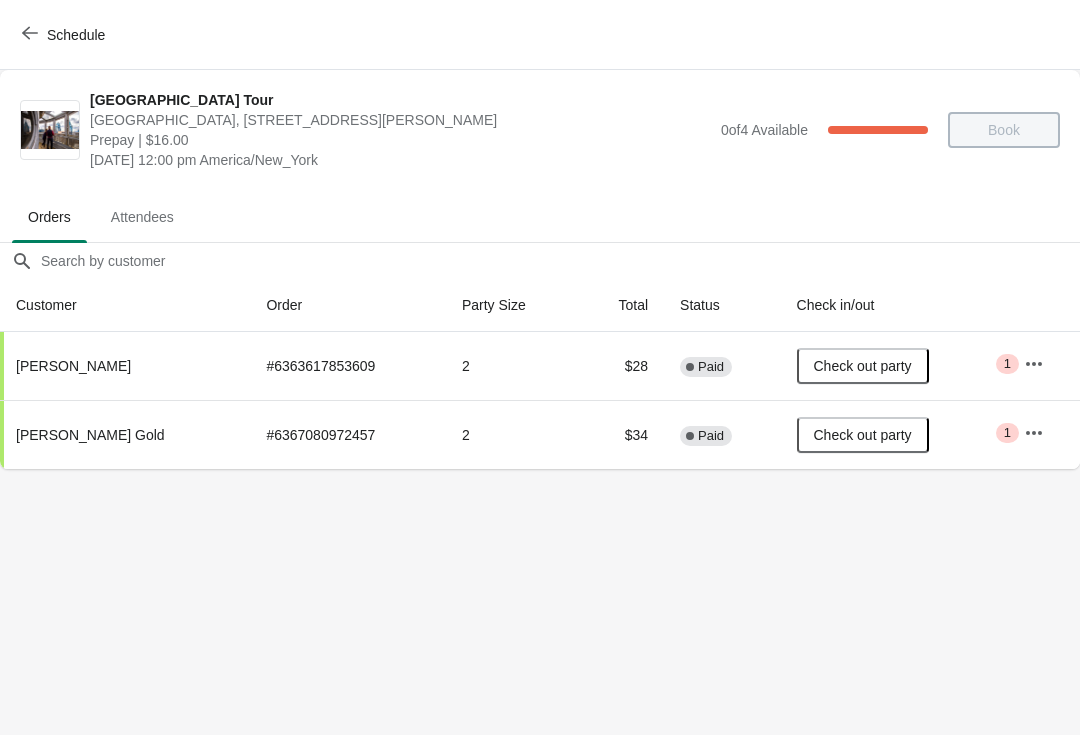 scroll, scrollTop: 0, scrollLeft: 0, axis: both 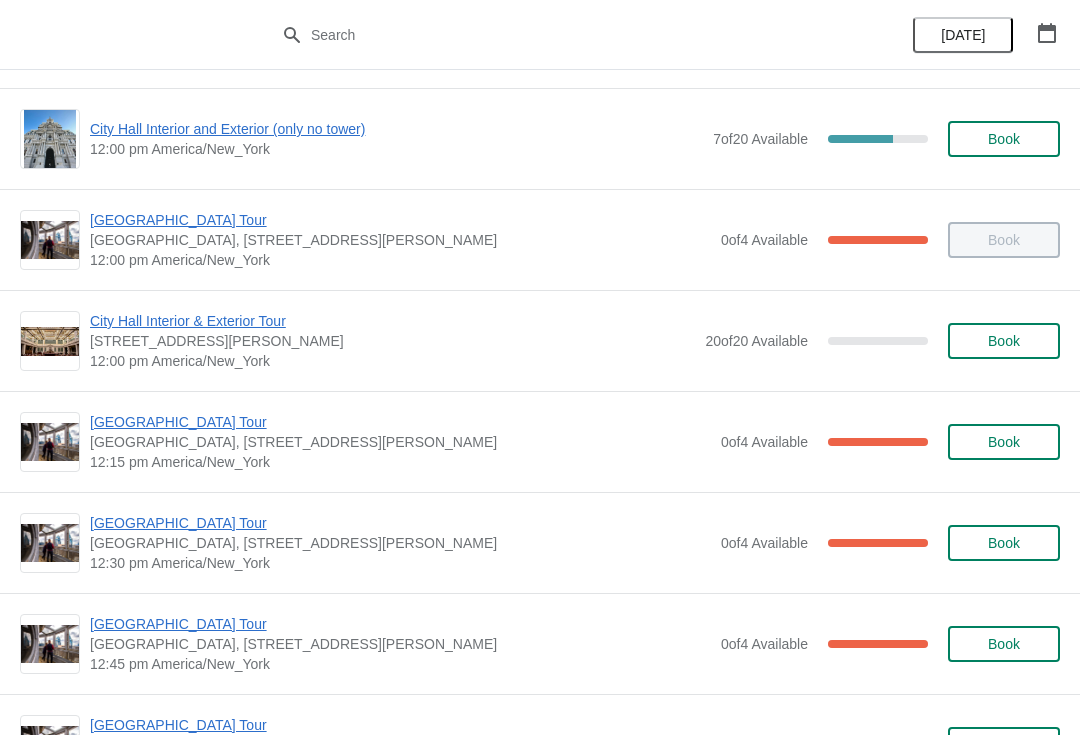 click on "[GEOGRAPHIC_DATA] Tour" at bounding box center [400, 523] 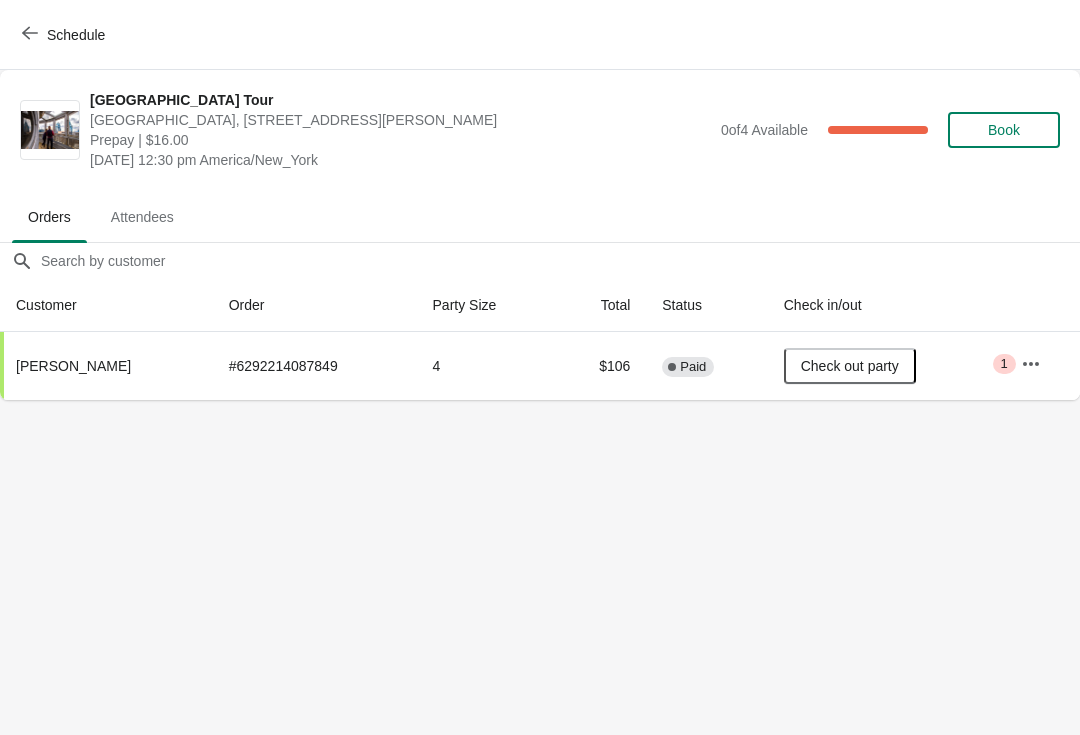 click on "Schedule" at bounding box center [65, 35] 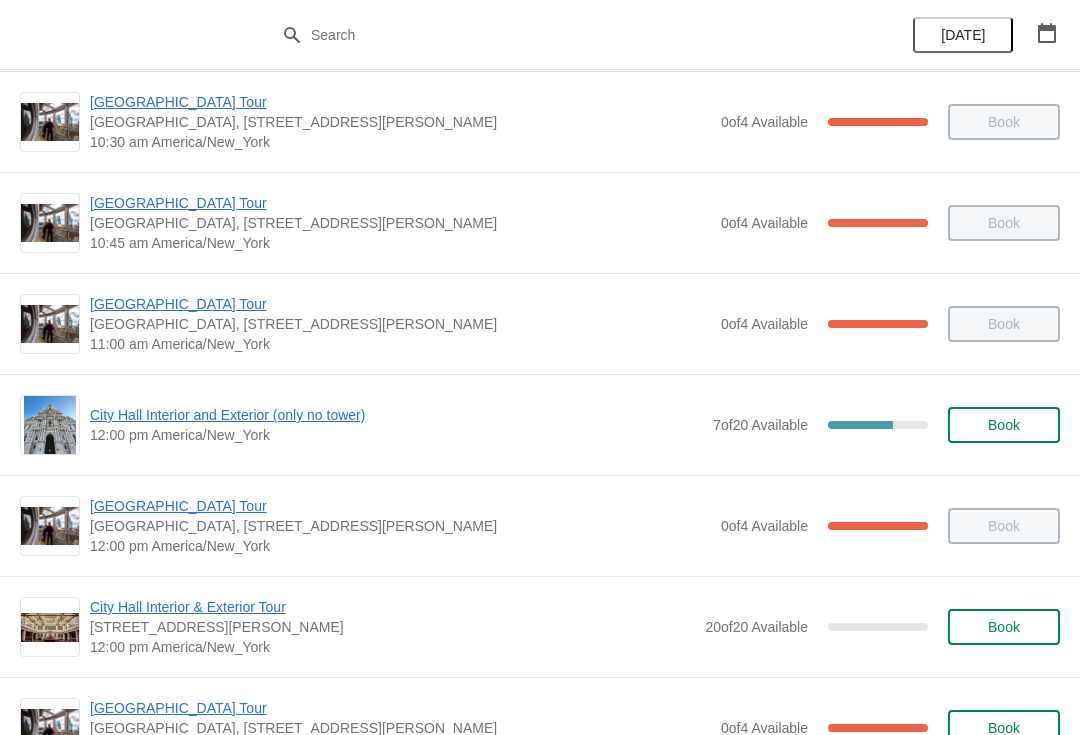 scroll, scrollTop: 520, scrollLeft: 0, axis: vertical 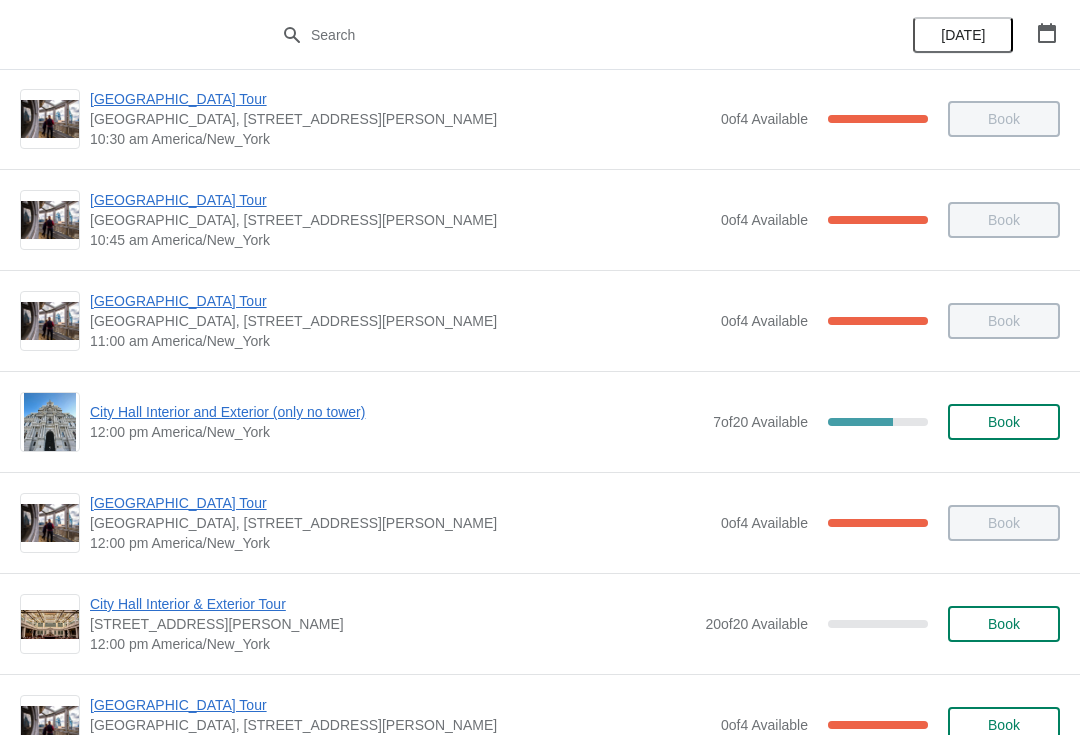 click on "[GEOGRAPHIC_DATA] Tour" at bounding box center [400, 503] 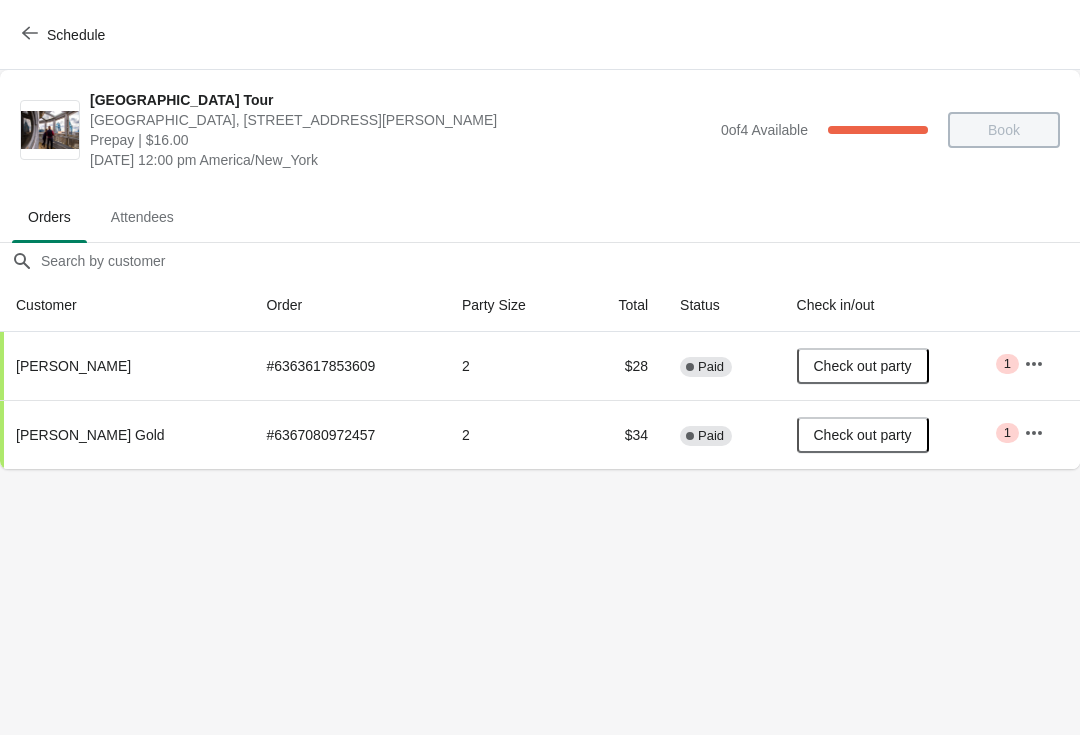 click on "Schedule" at bounding box center [65, 35] 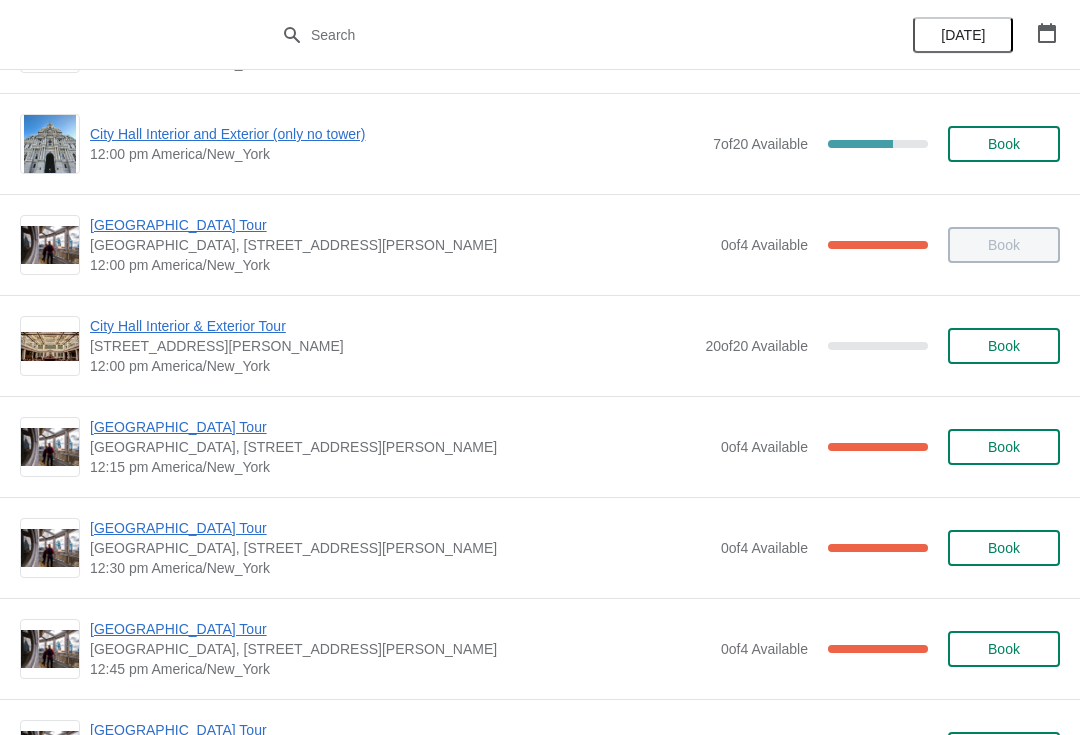 scroll, scrollTop: 796, scrollLeft: 0, axis: vertical 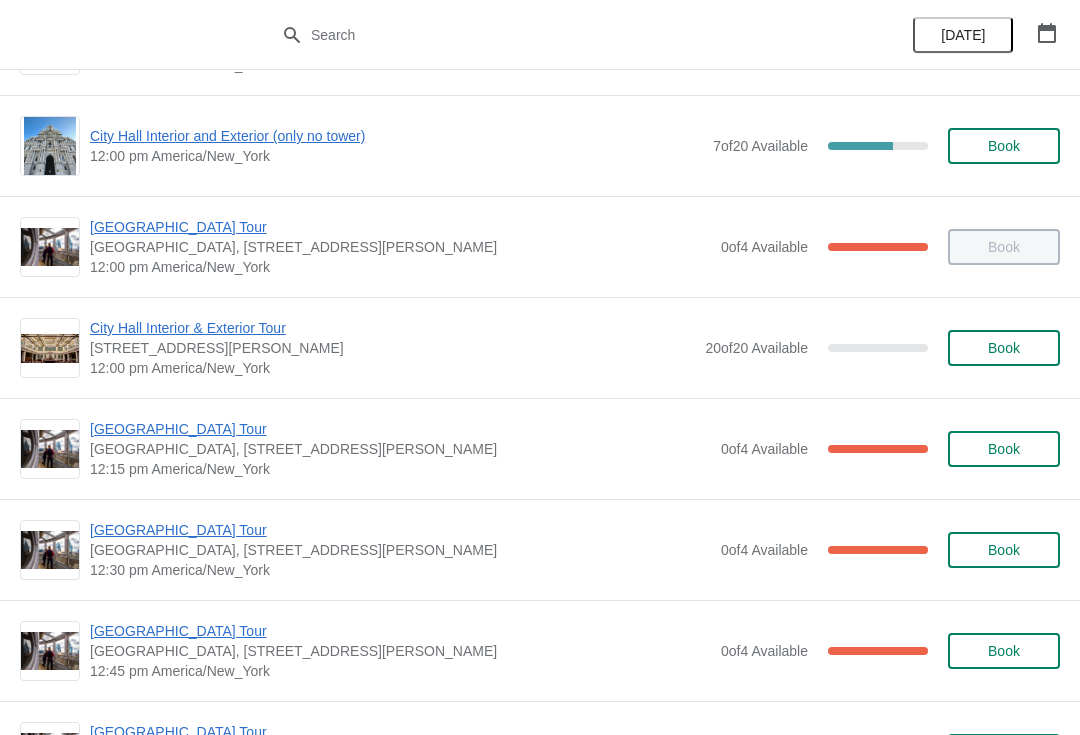 click on "[GEOGRAPHIC_DATA] Tour" at bounding box center [400, 429] 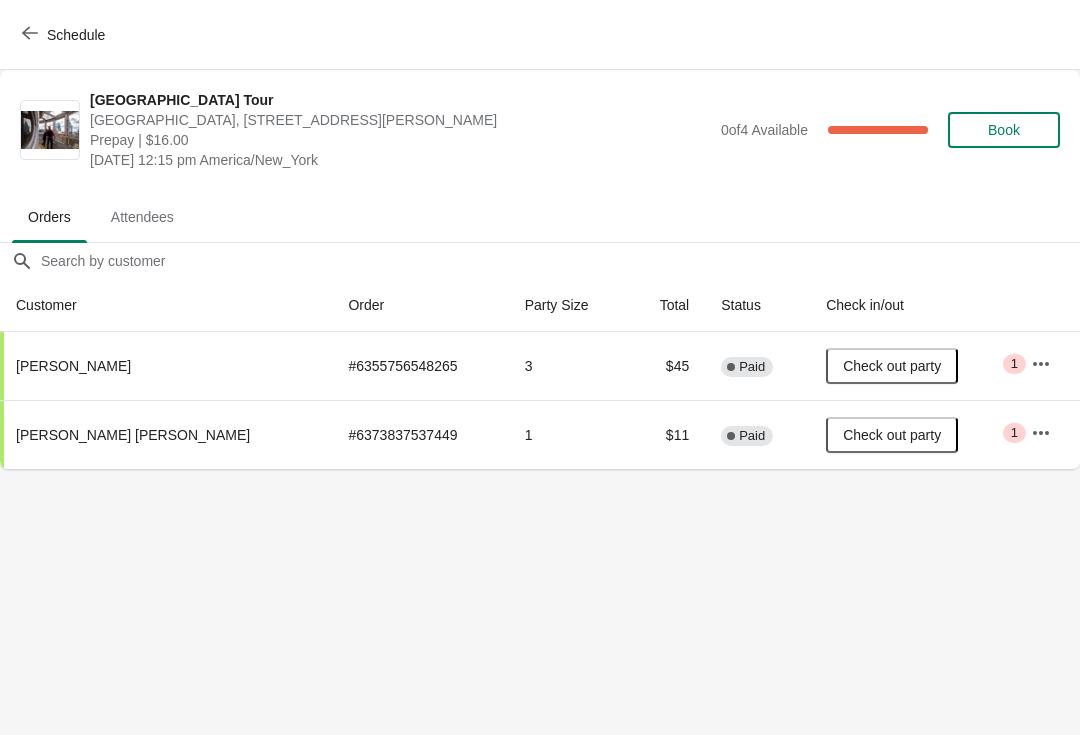 scroll, scrollTop: 0, scrollLeft: 0, axis: both 